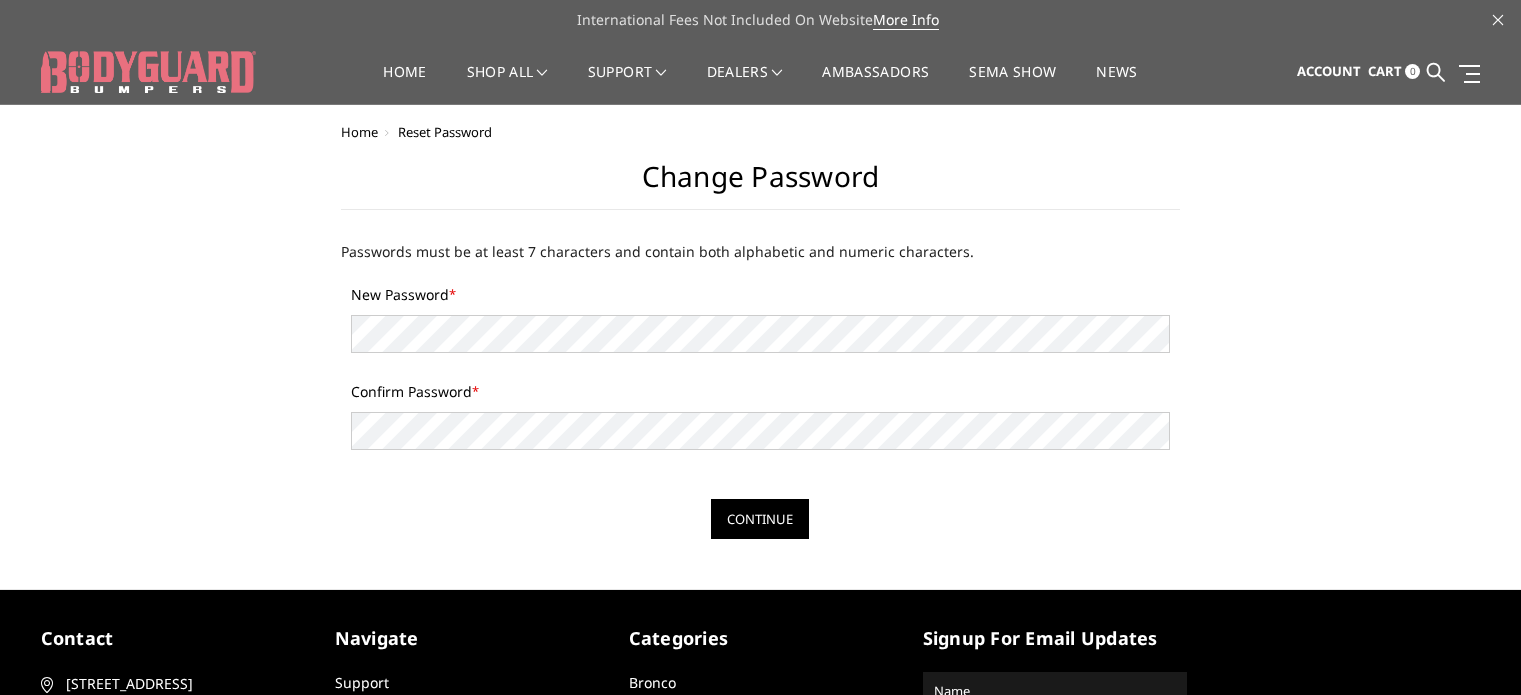 scroll, scrollTop: 0, scrollLeft: 0, axis: both 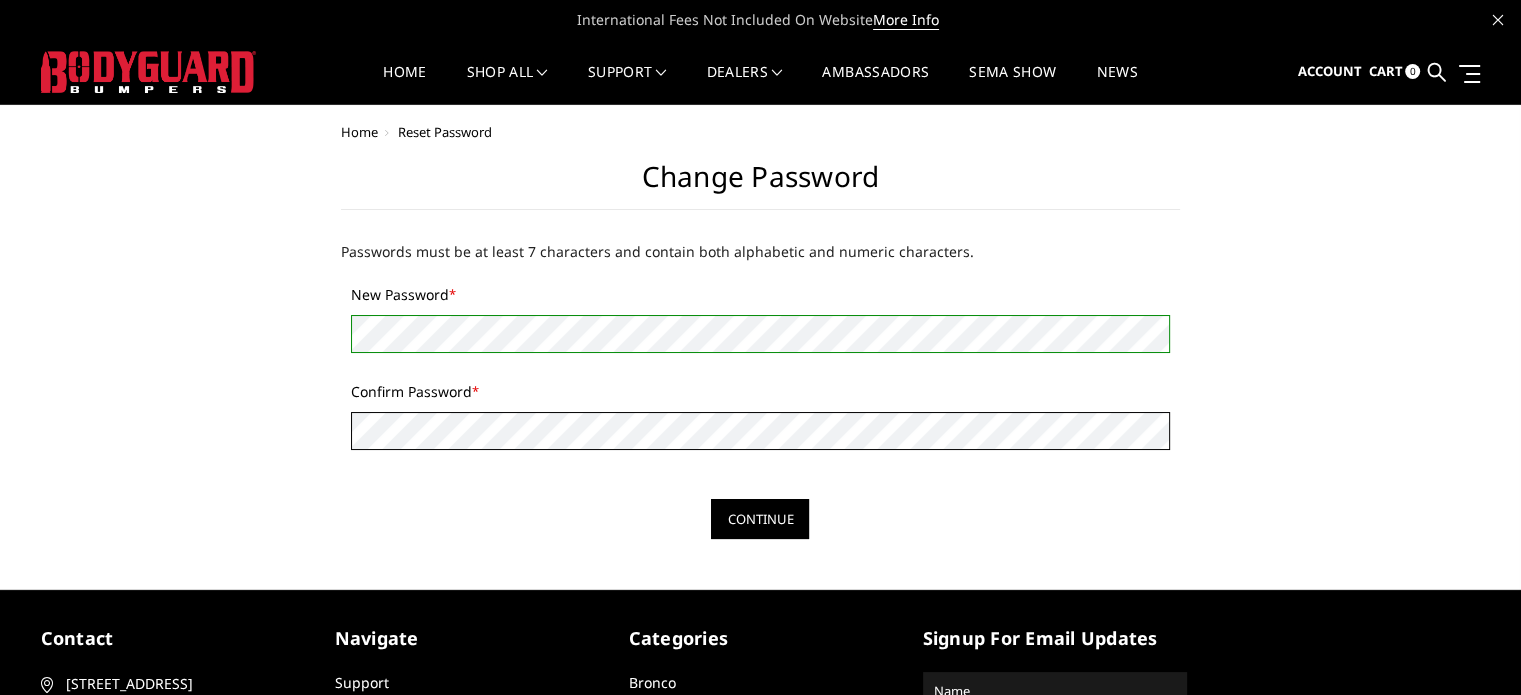 click on "Continue" at bounding box center (760, 519) 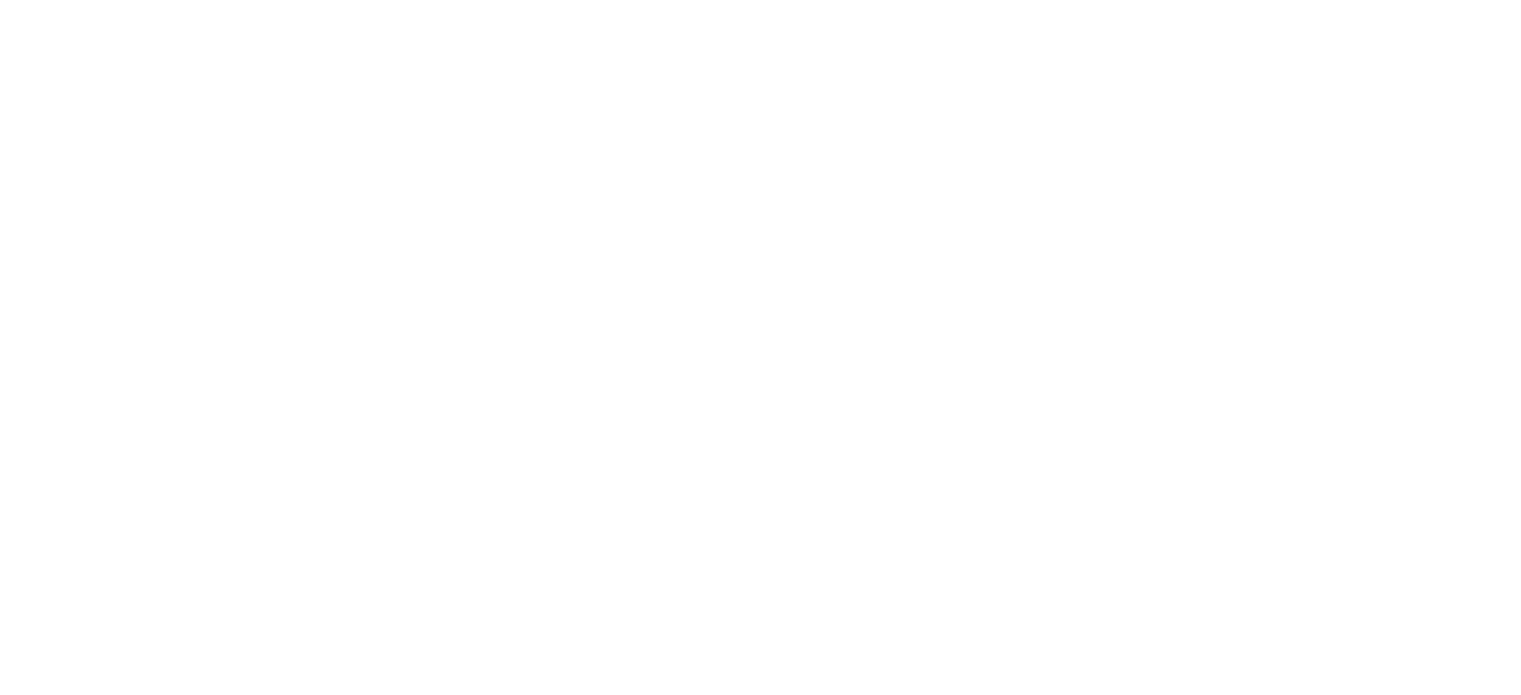 scroll, scrollTop: 0, scrollLeft: 0, axis: both 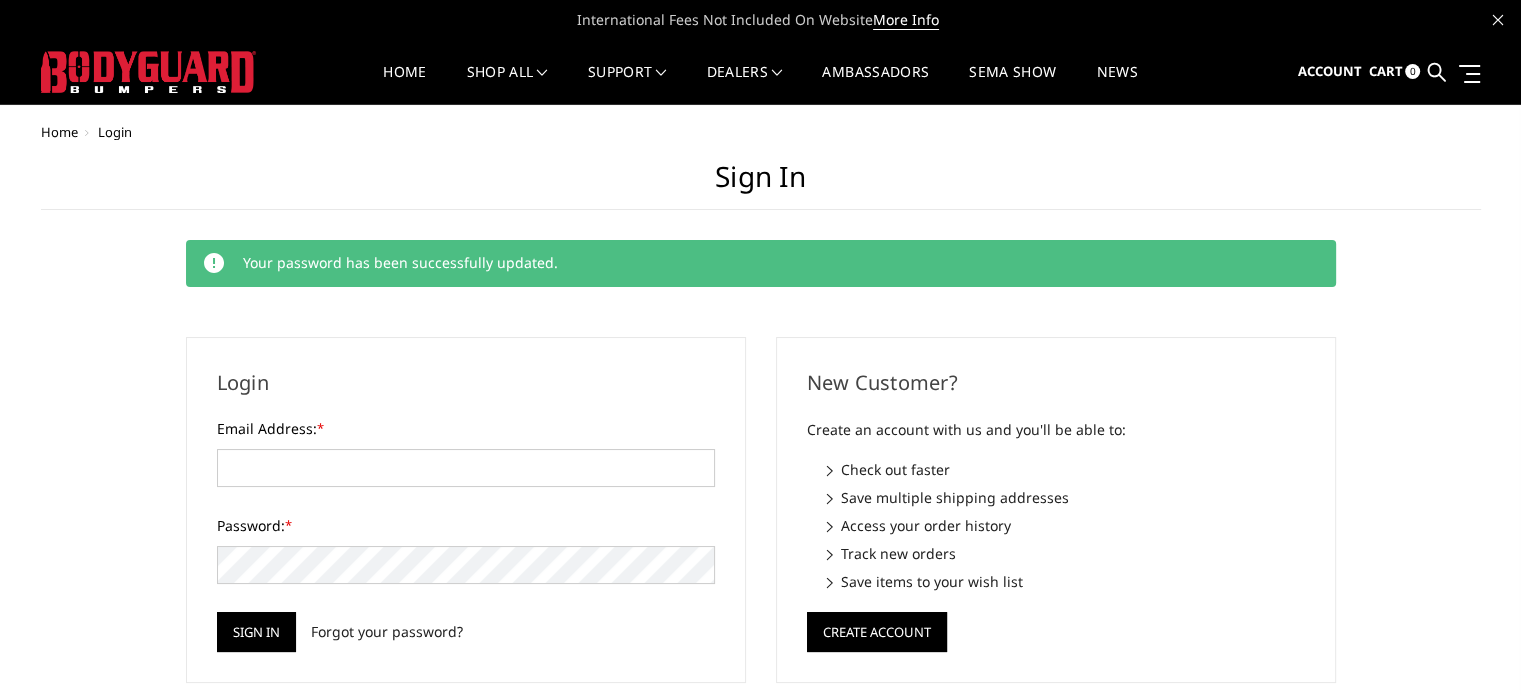 click on "Sign in" at bounding box center [761, 185] 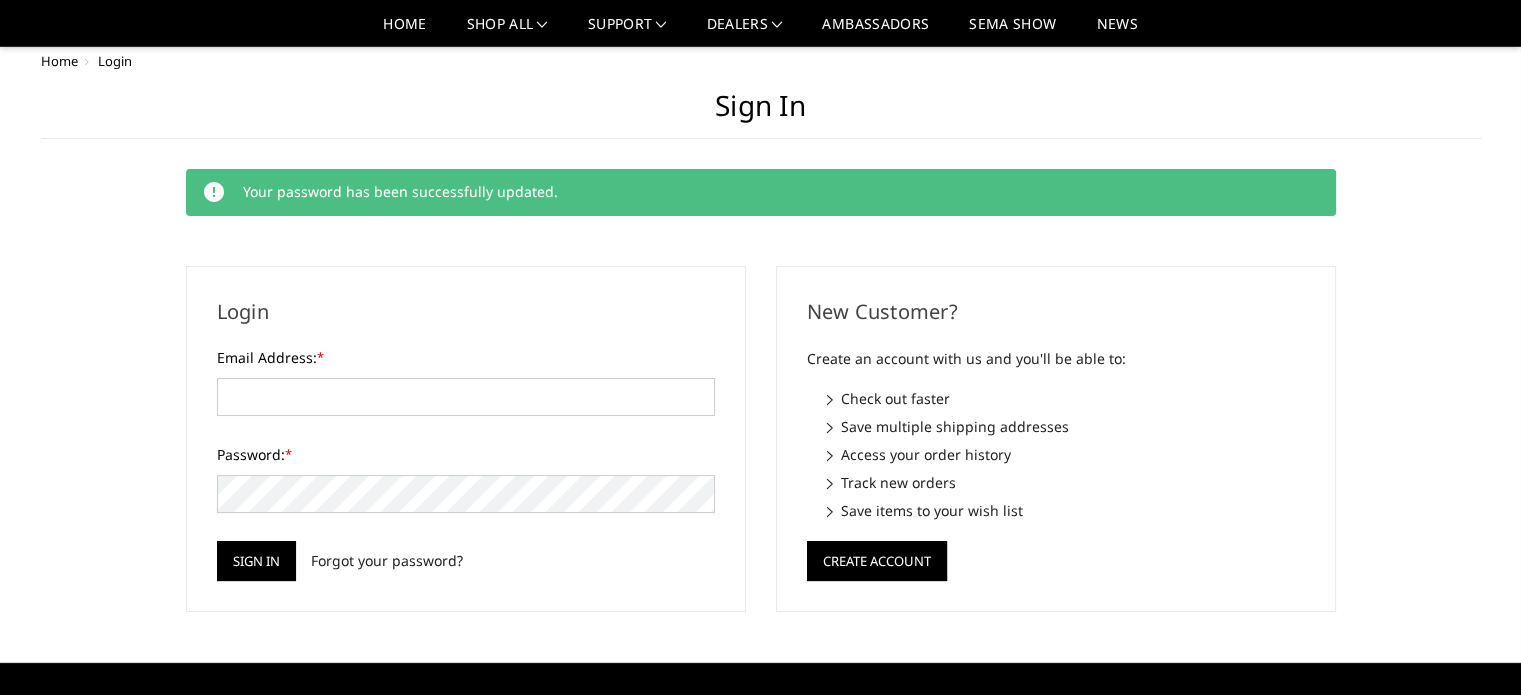 scroll, scrollTop: 0, scrollLeft: 0, axis: both 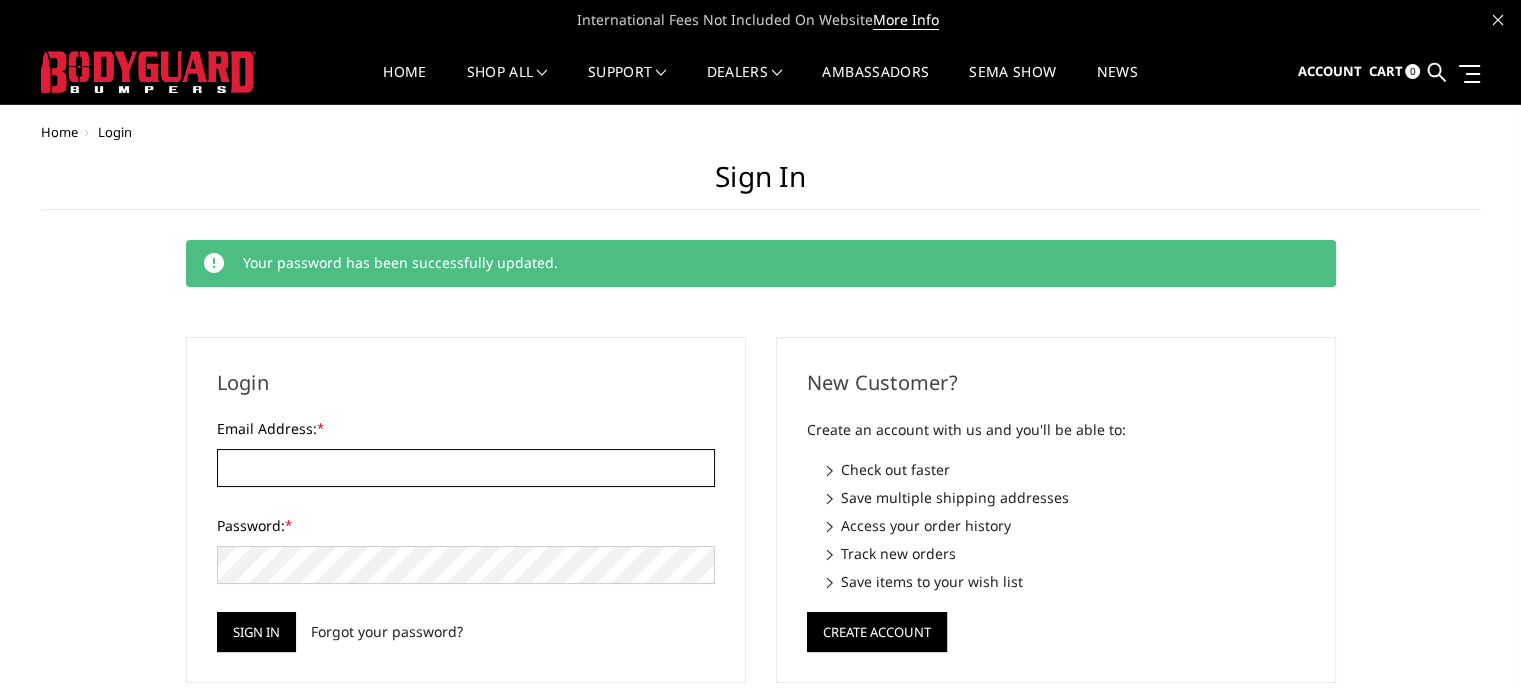 click on "Email Address: *" at bounding box center [466, 468] 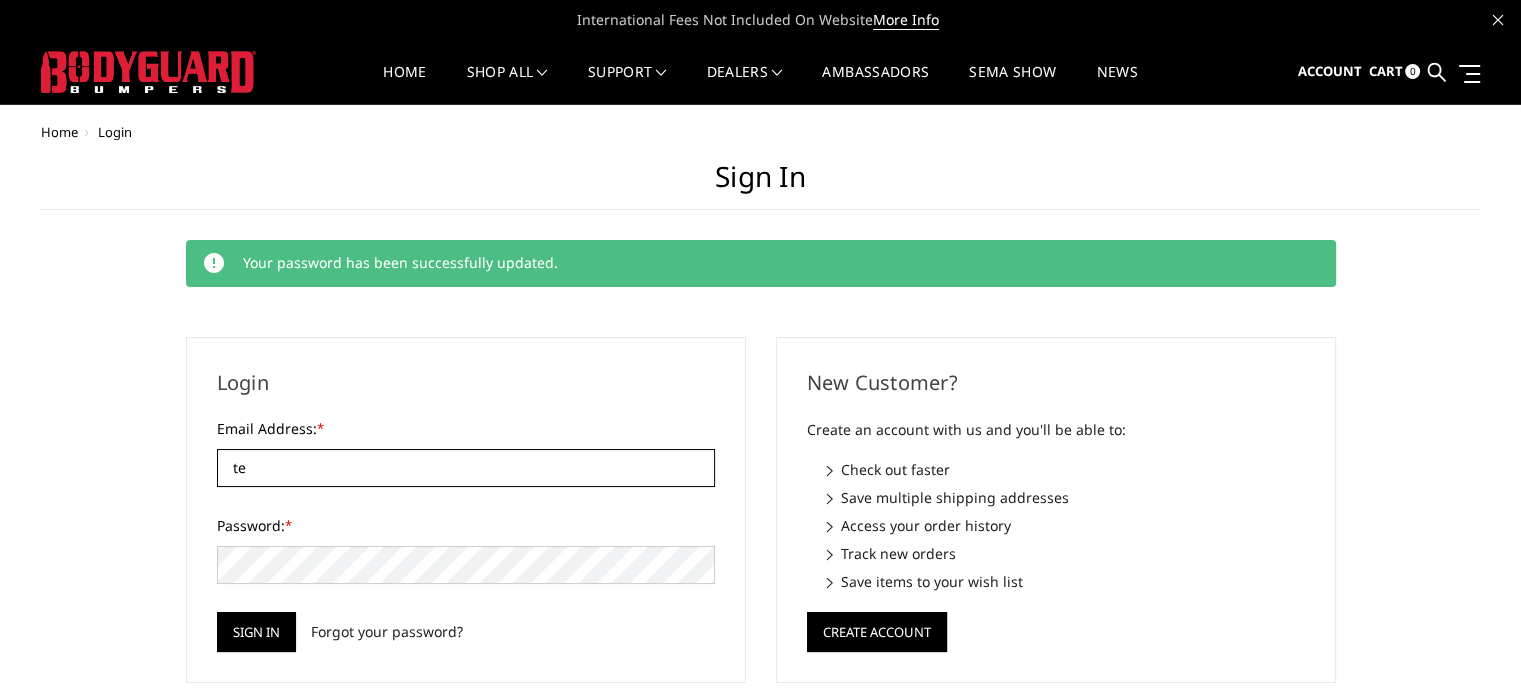 type on "tea" 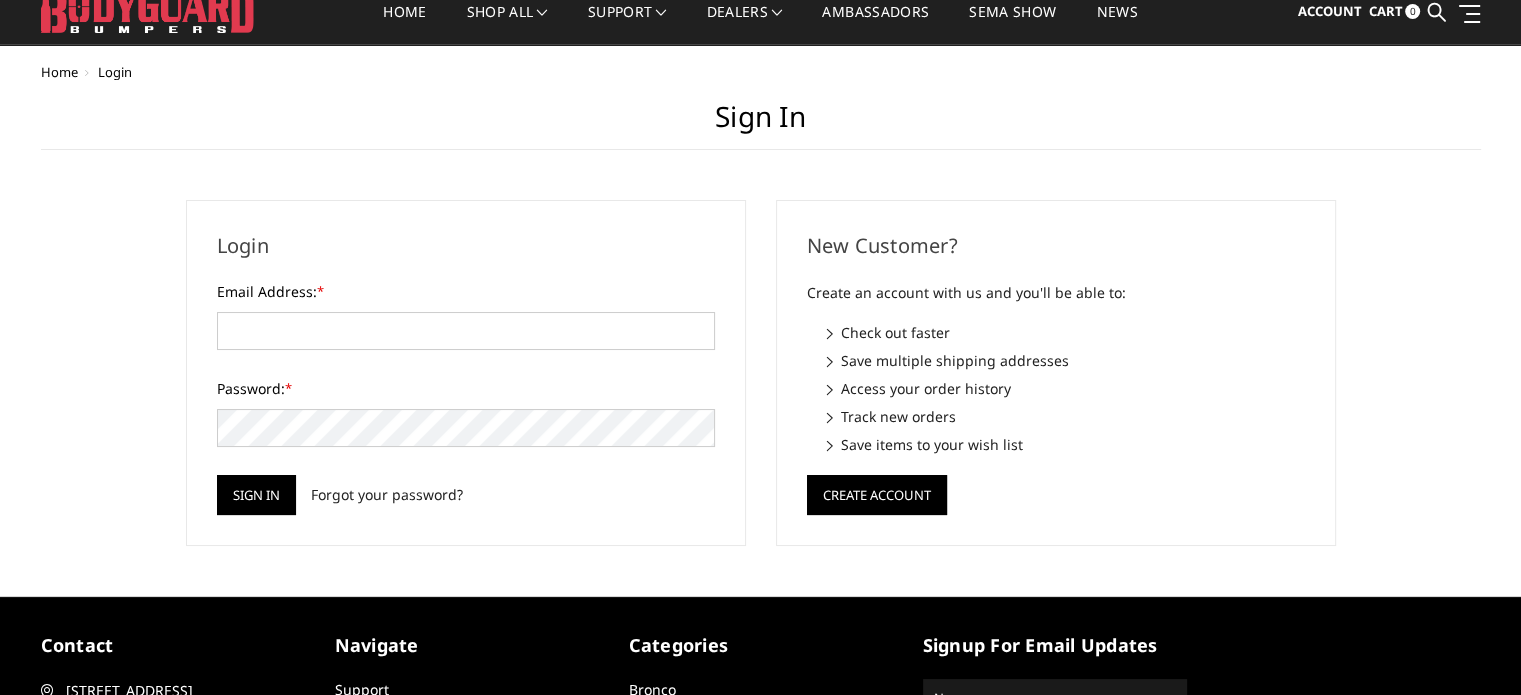 scroll, scrollTop: 0, scrollLeft: 0, axis: both 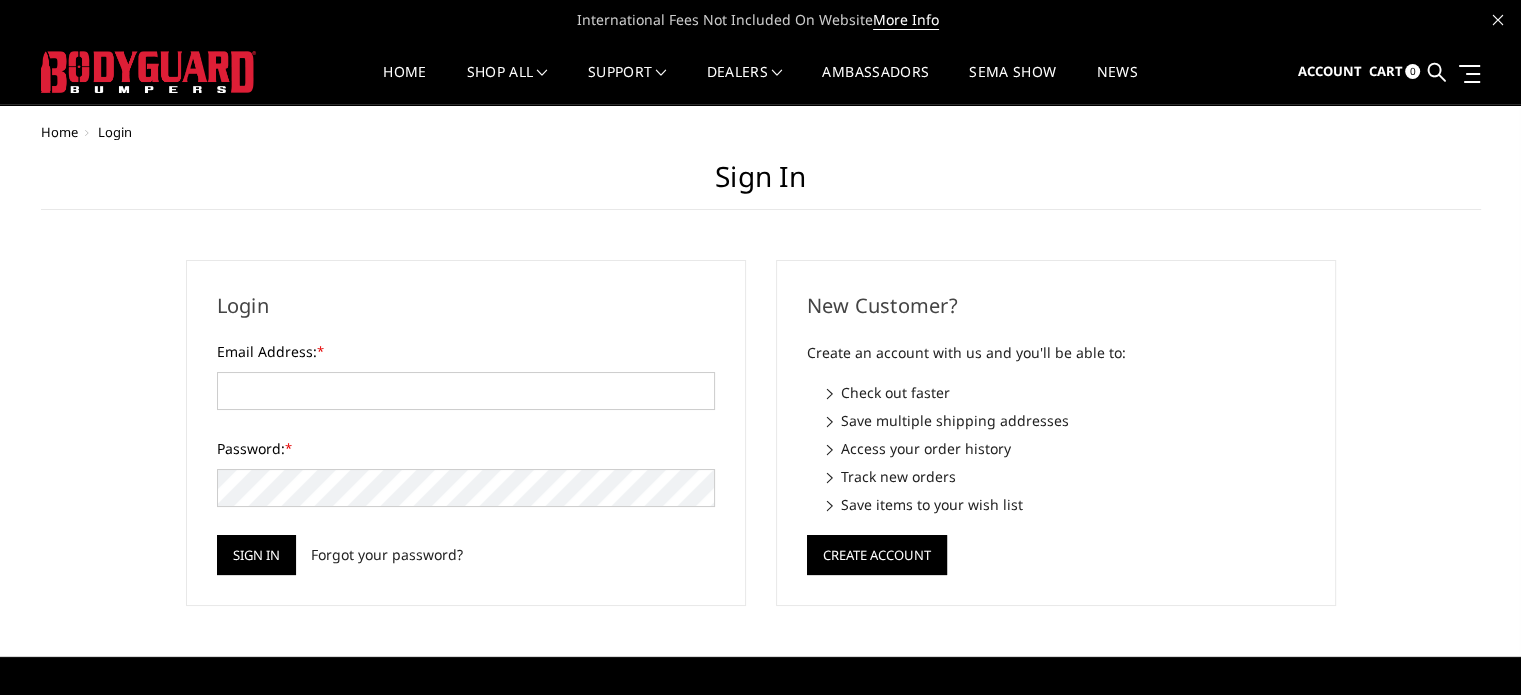 click on "Email Address: *" at bounding box center (466, 375) 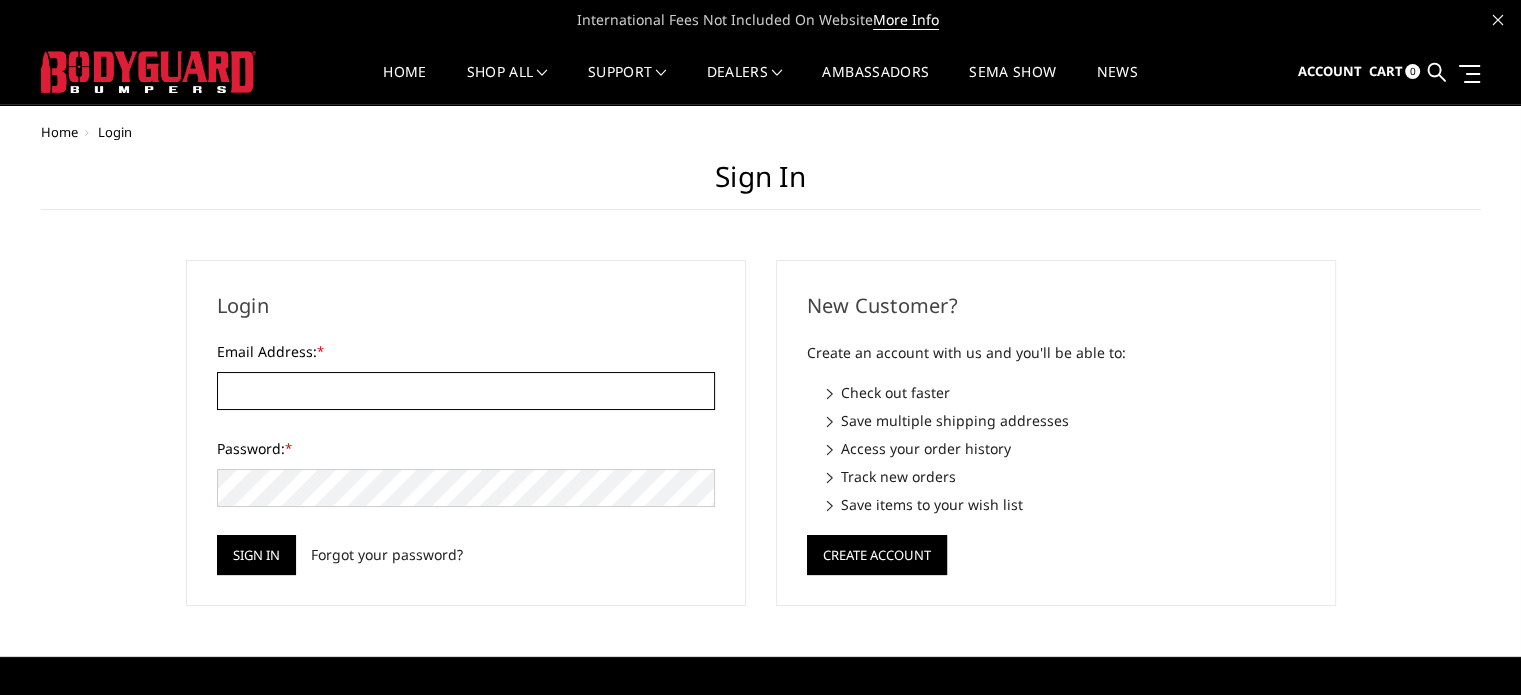 click on "Email Address: *" at bounding box center [466, 391] 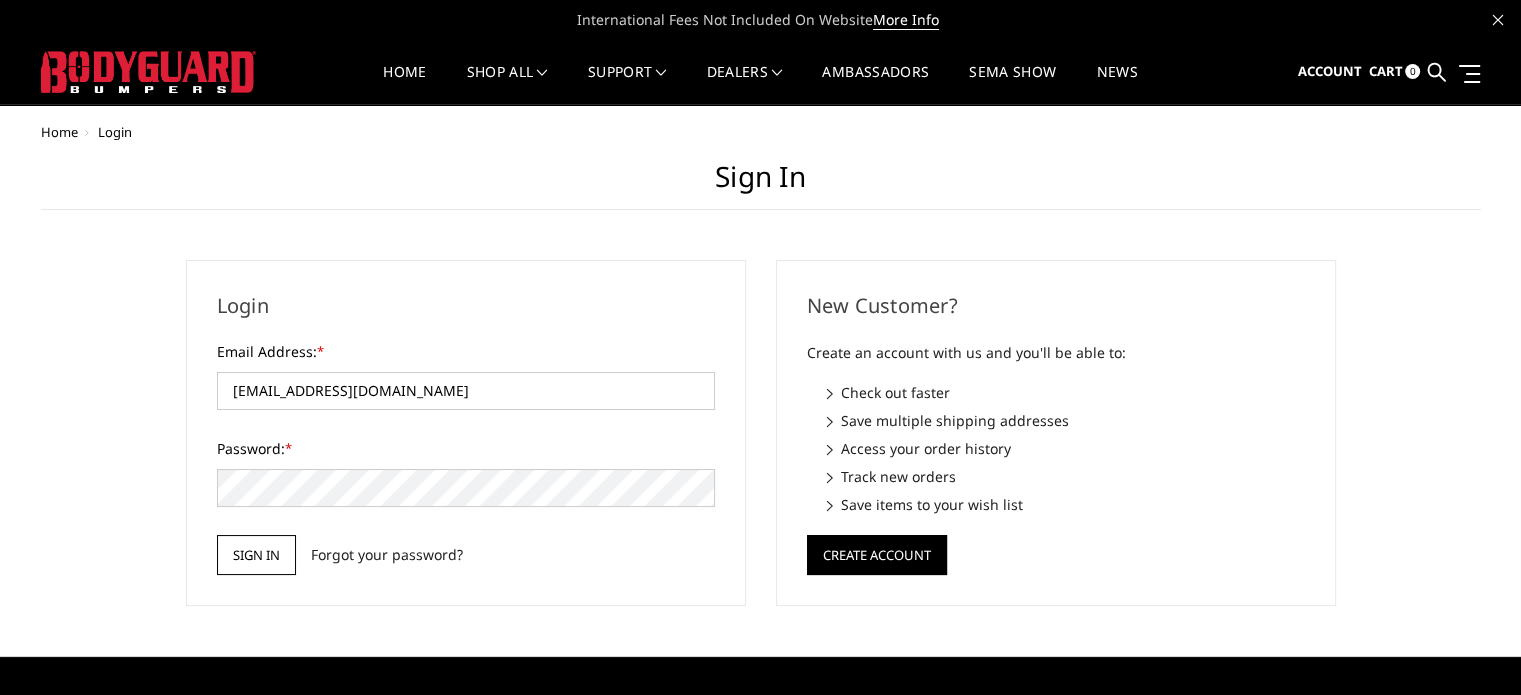 click on "Sign in" at bounding box center (256, 555) 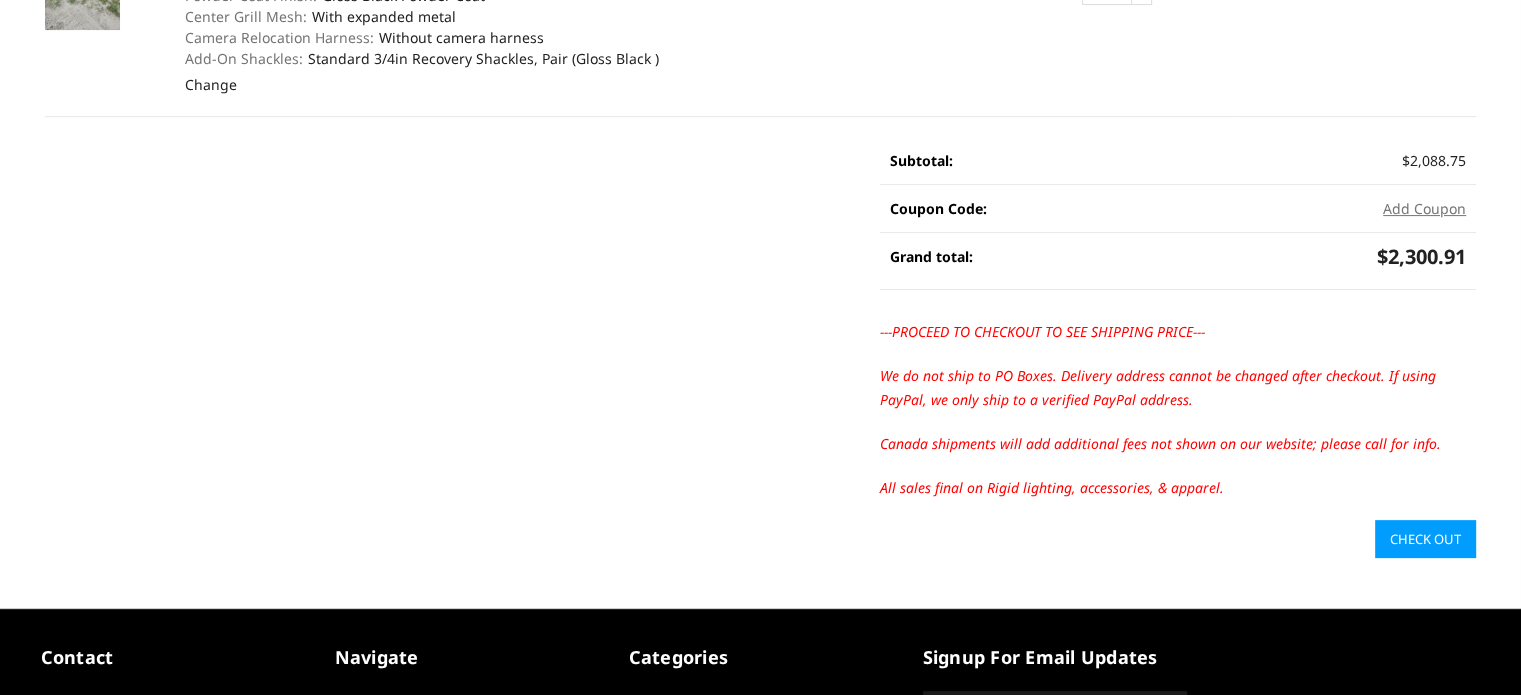 scroll, scrollTop: 500, scrollLeft: 0, axis: vertical 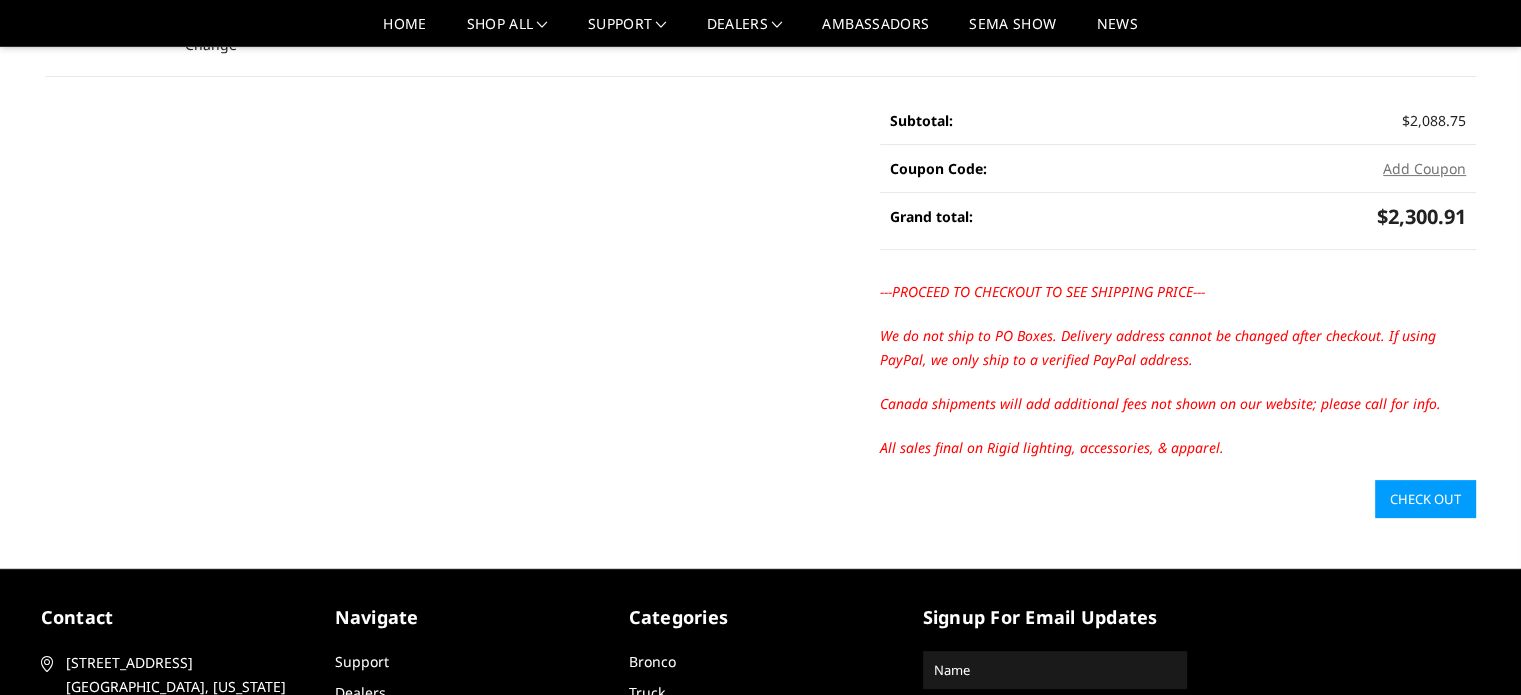 click on "Check out" at bounding box center (1425, 499) 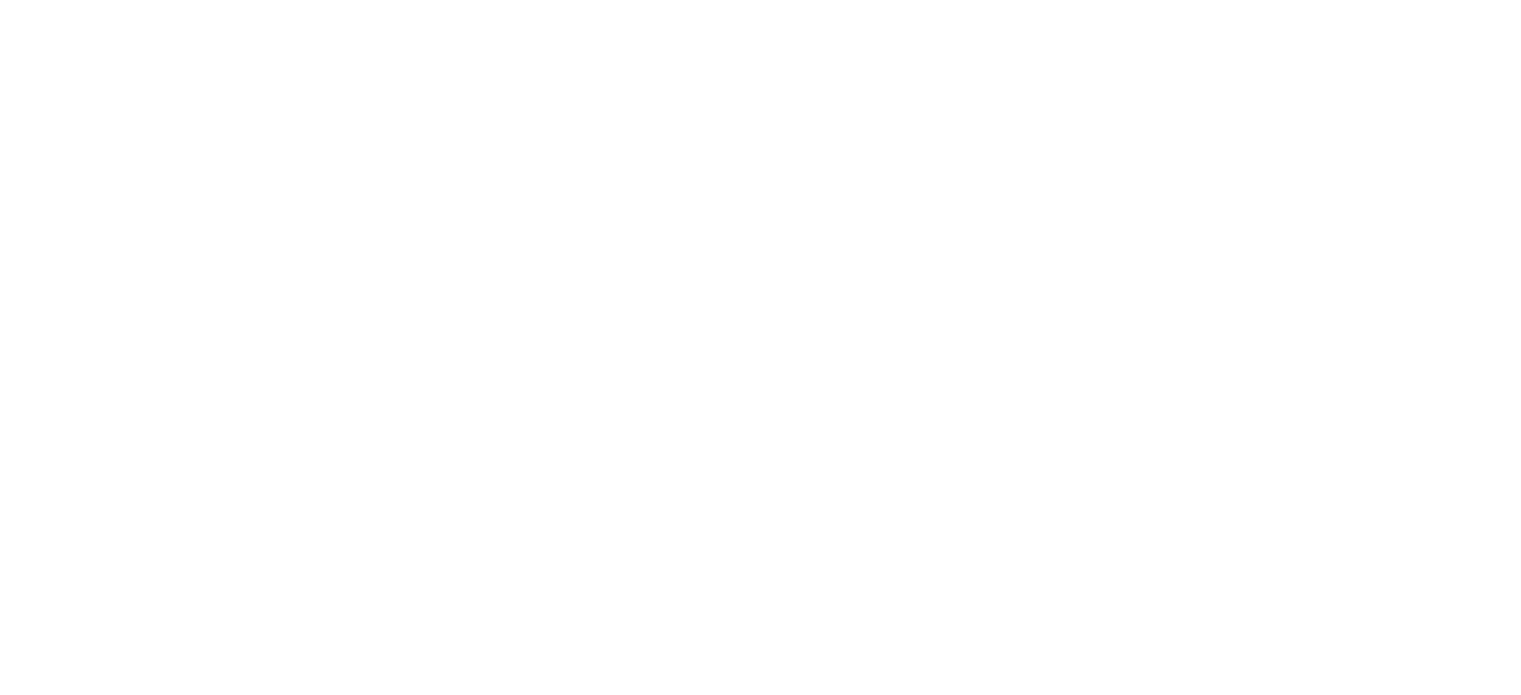 scroll, scrollTop: 0, scrollLeft: 0, axis: both 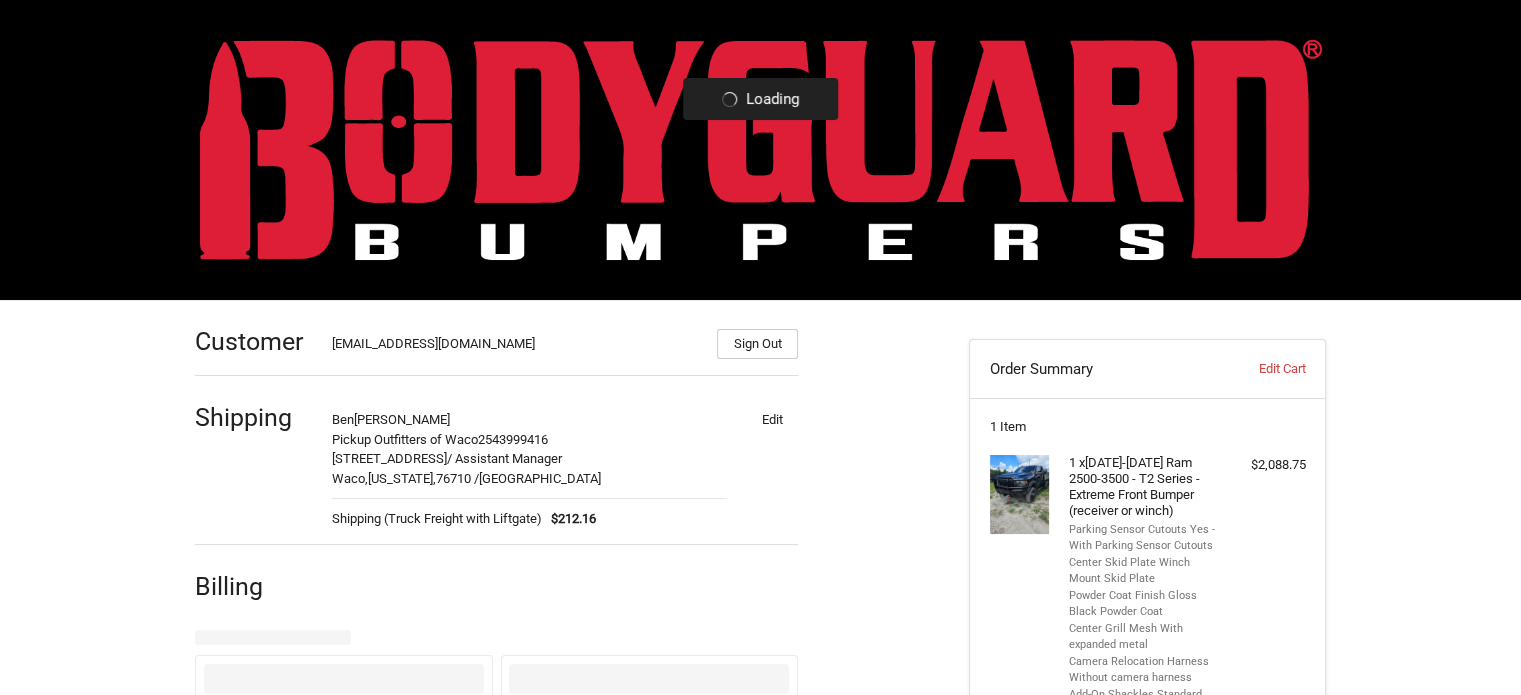 select on "US" 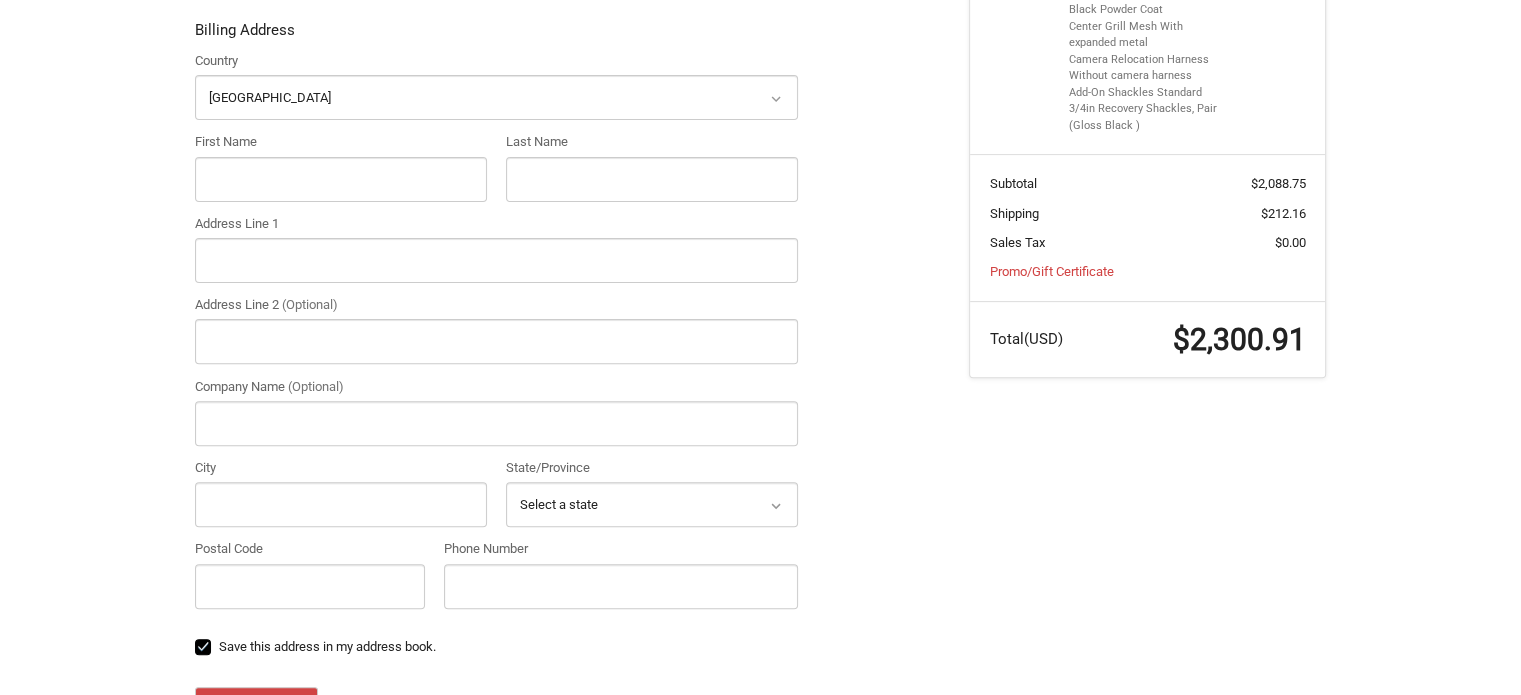 scroll, scrollTop: 600, scrollLeft: 0, axis: vertical 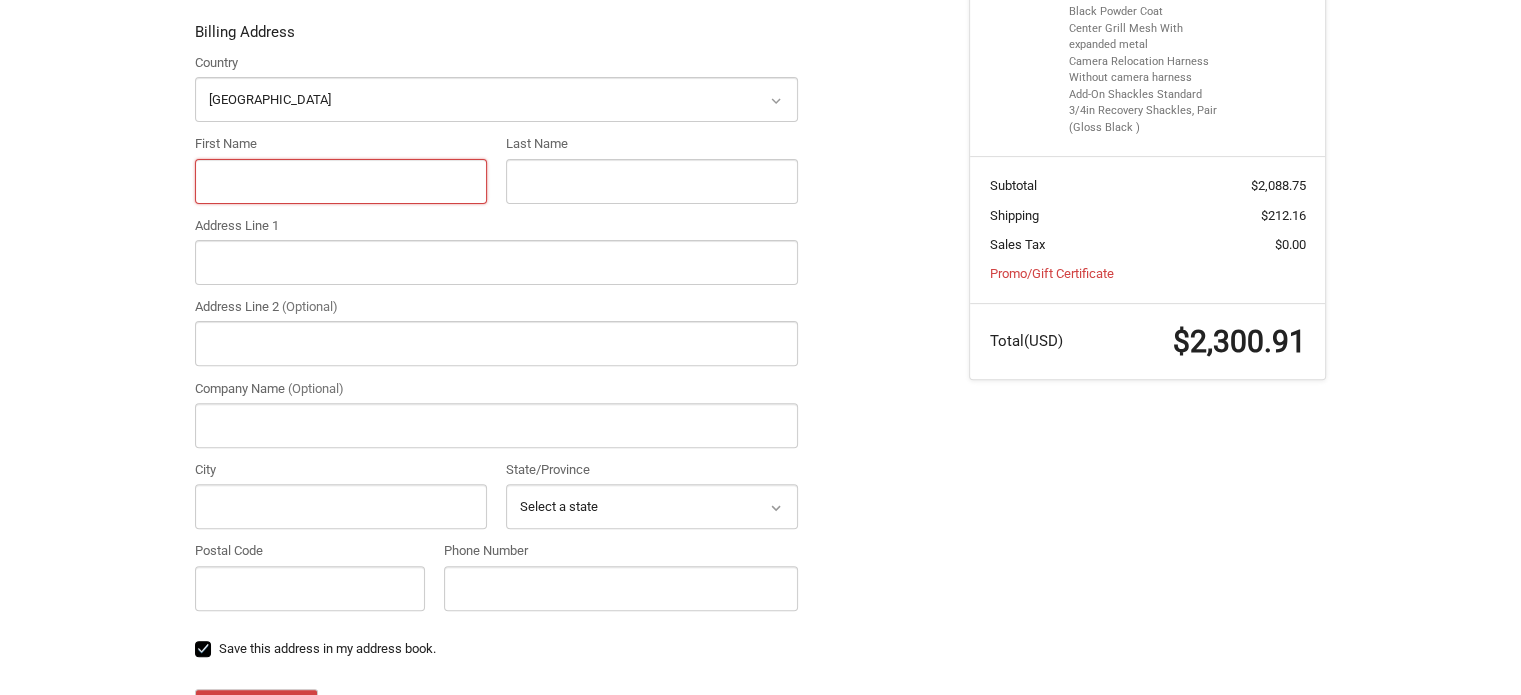 click on "First Name" at bounding box center [341, 181] 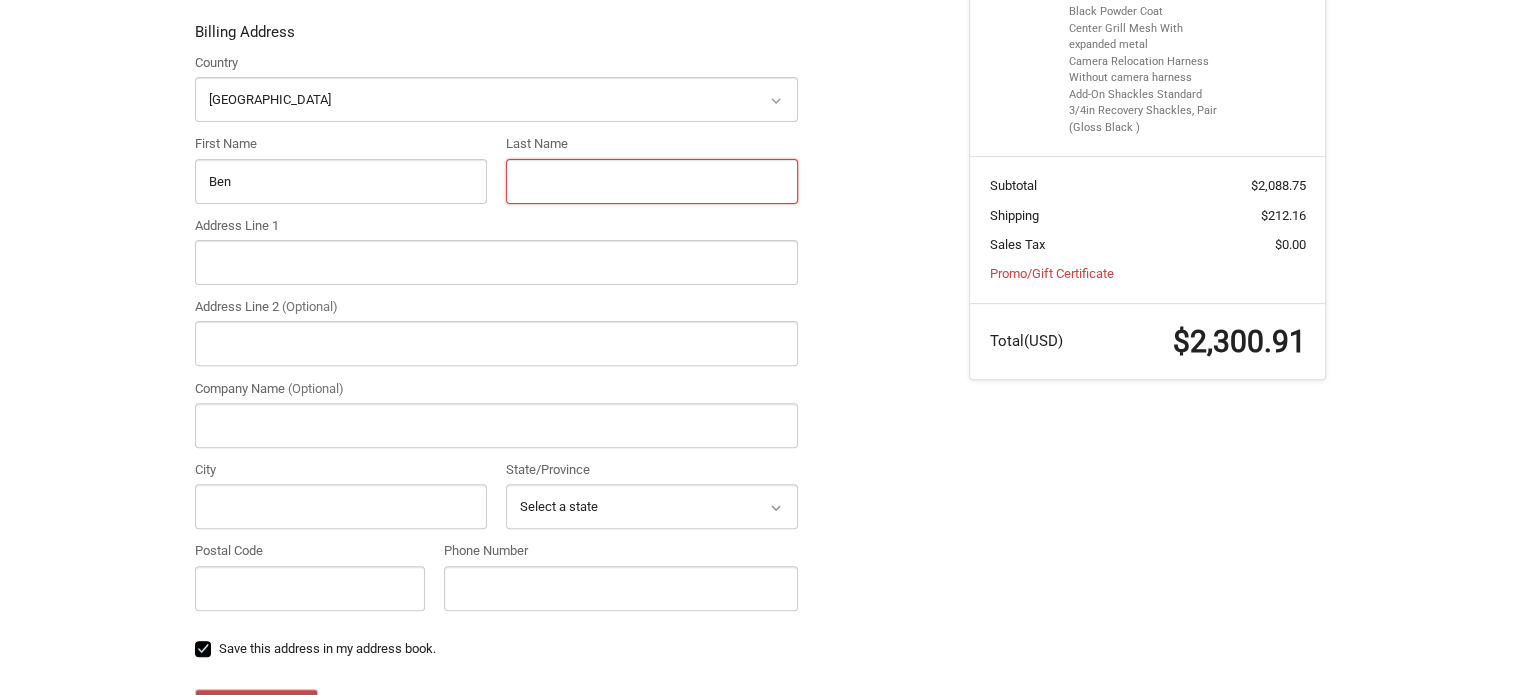 type on "[PERSON_NAME]" 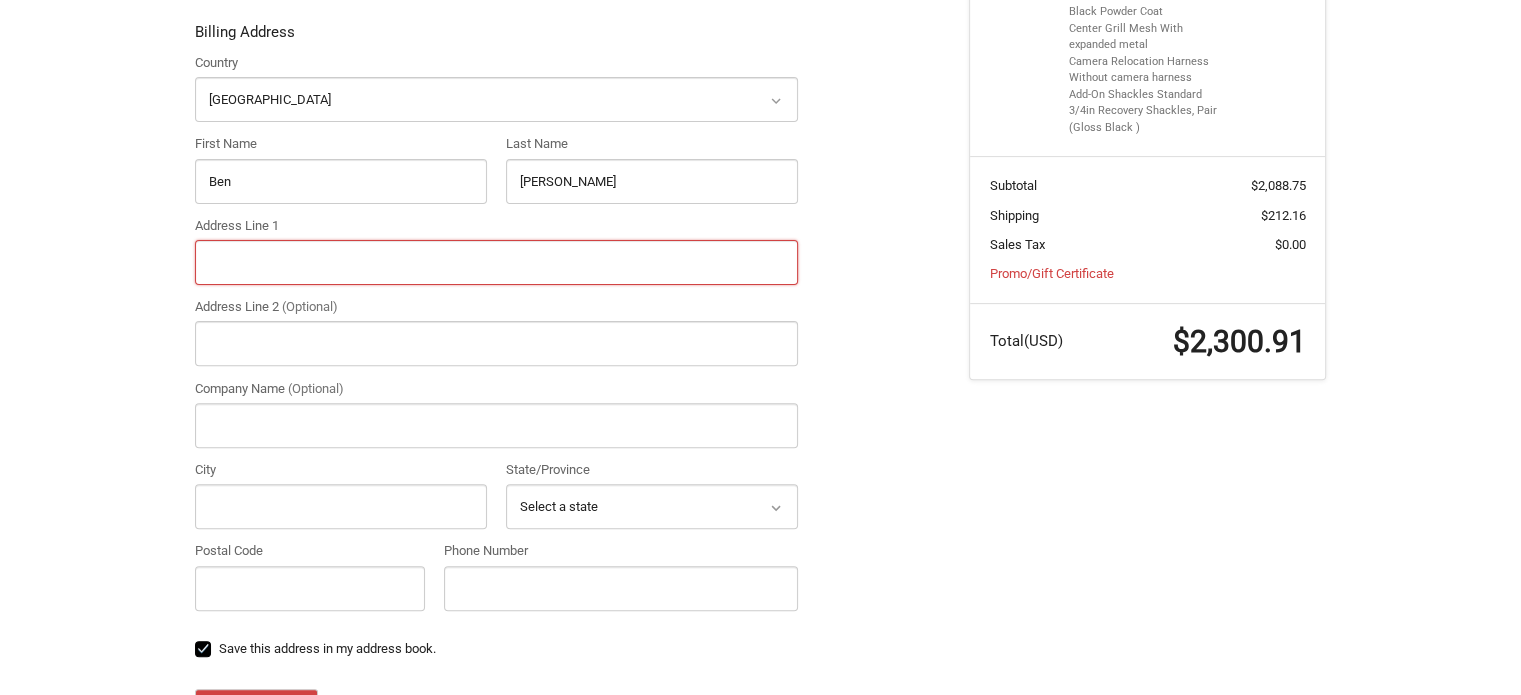 type on "[STREET_ADDRESS]" 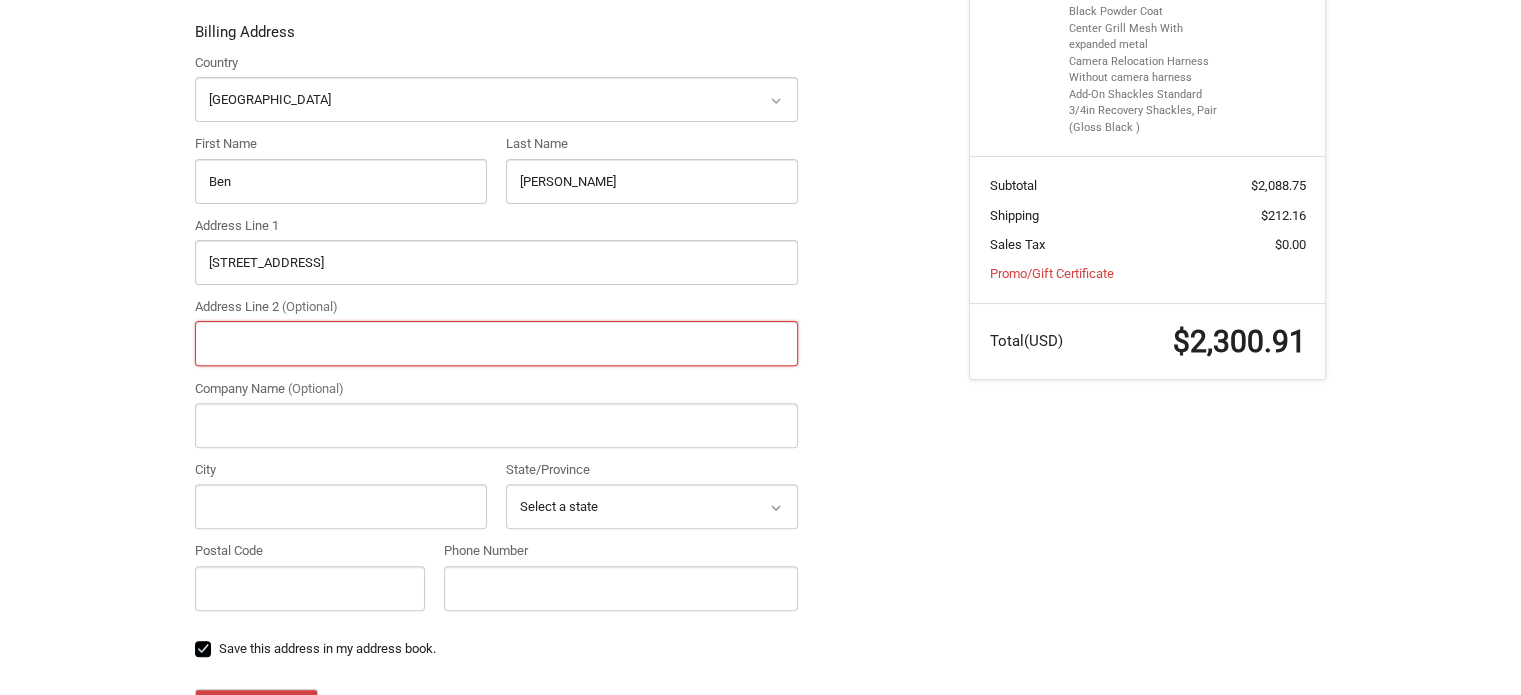 type on "Assistant Manager" 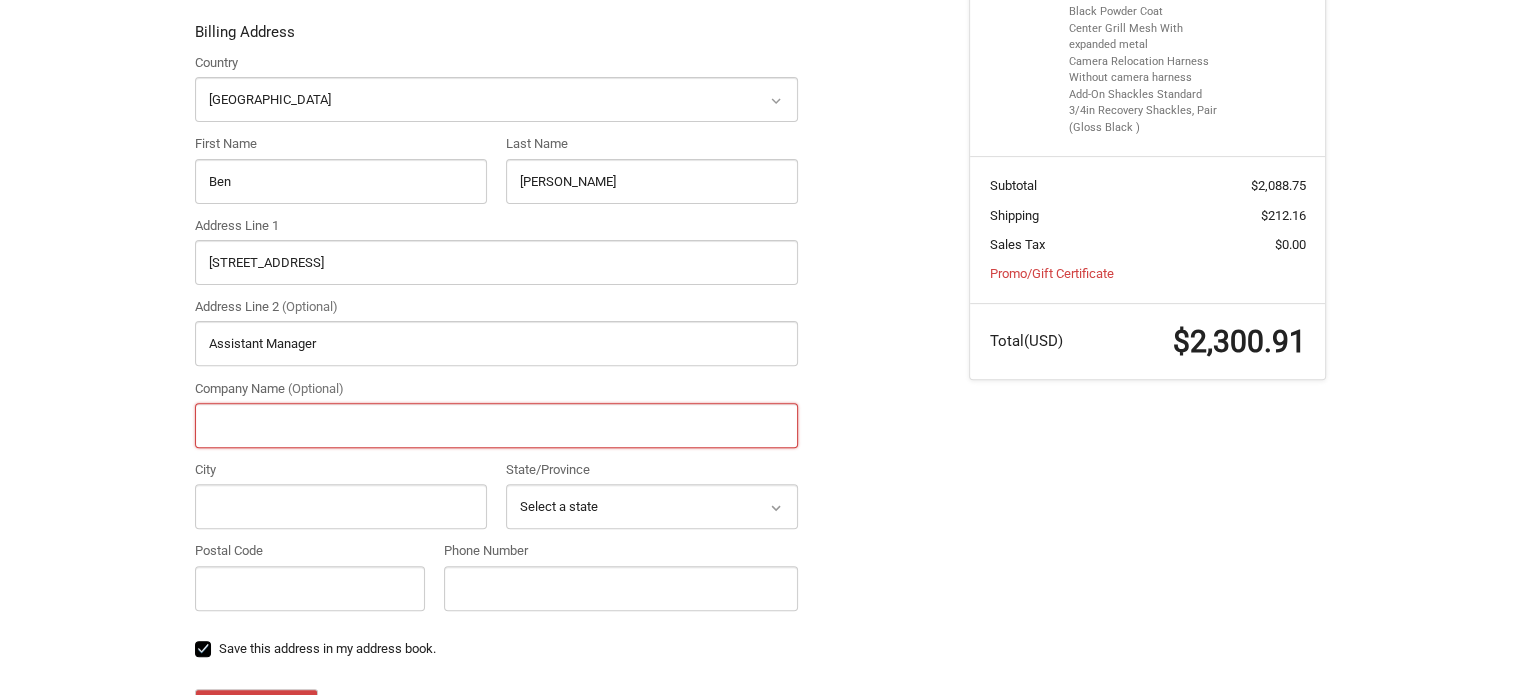 type on "Pickup Outfitters of Waco" 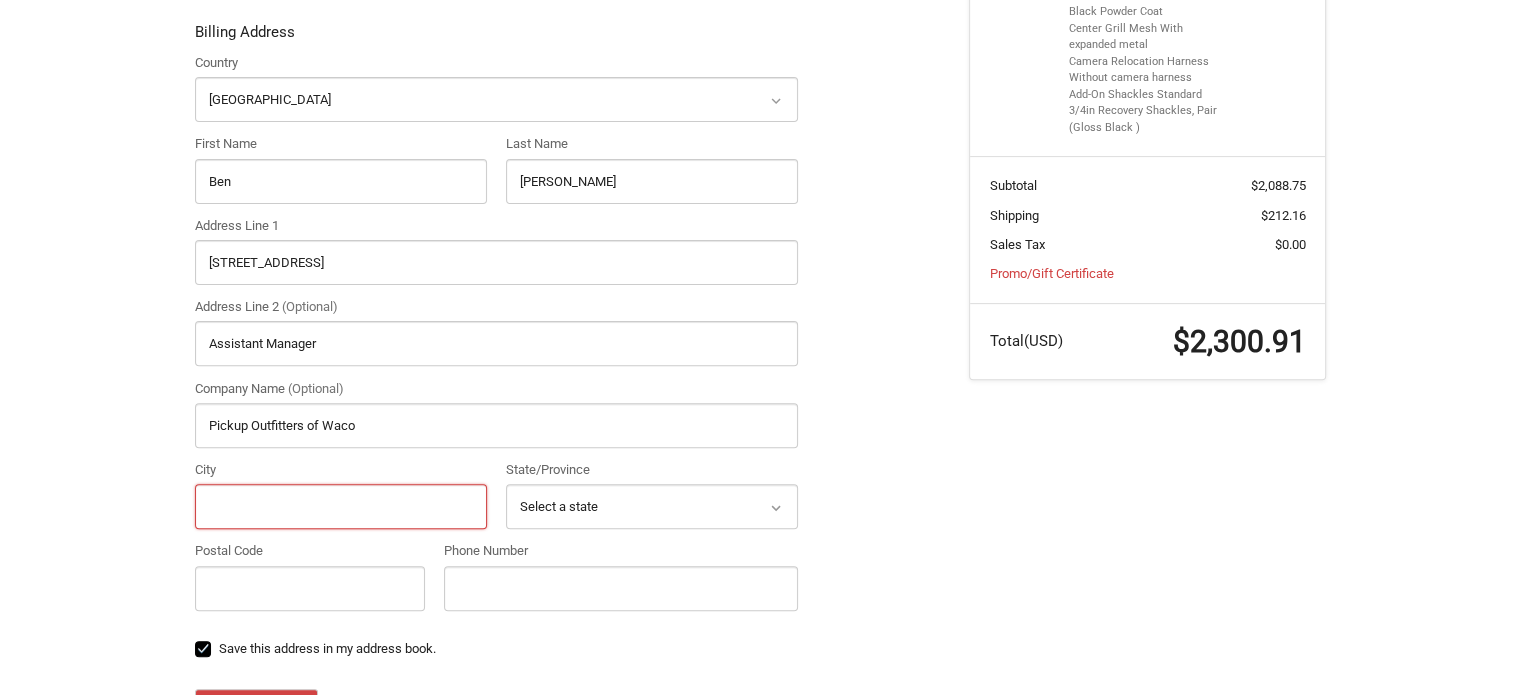 type on "Waco" 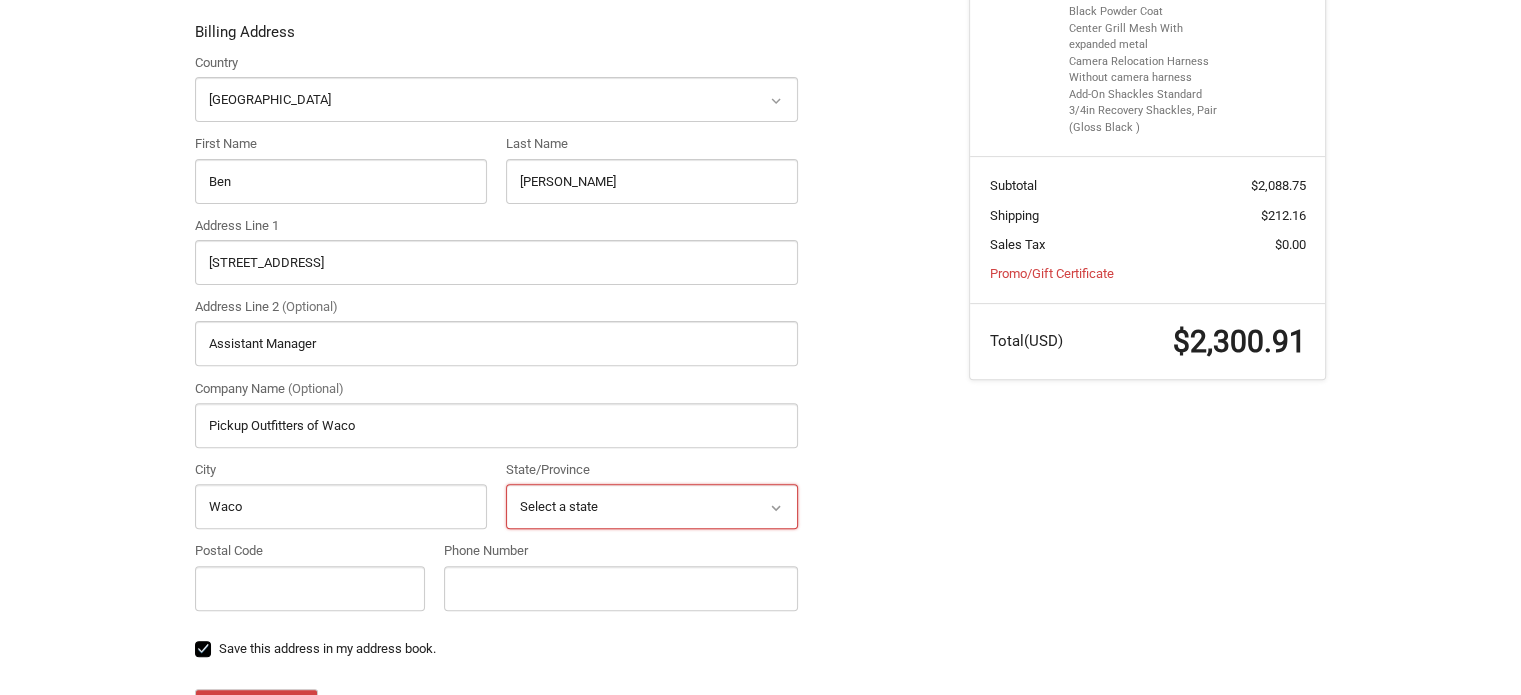 select on "[GEOGRAPHIC_DATA]" 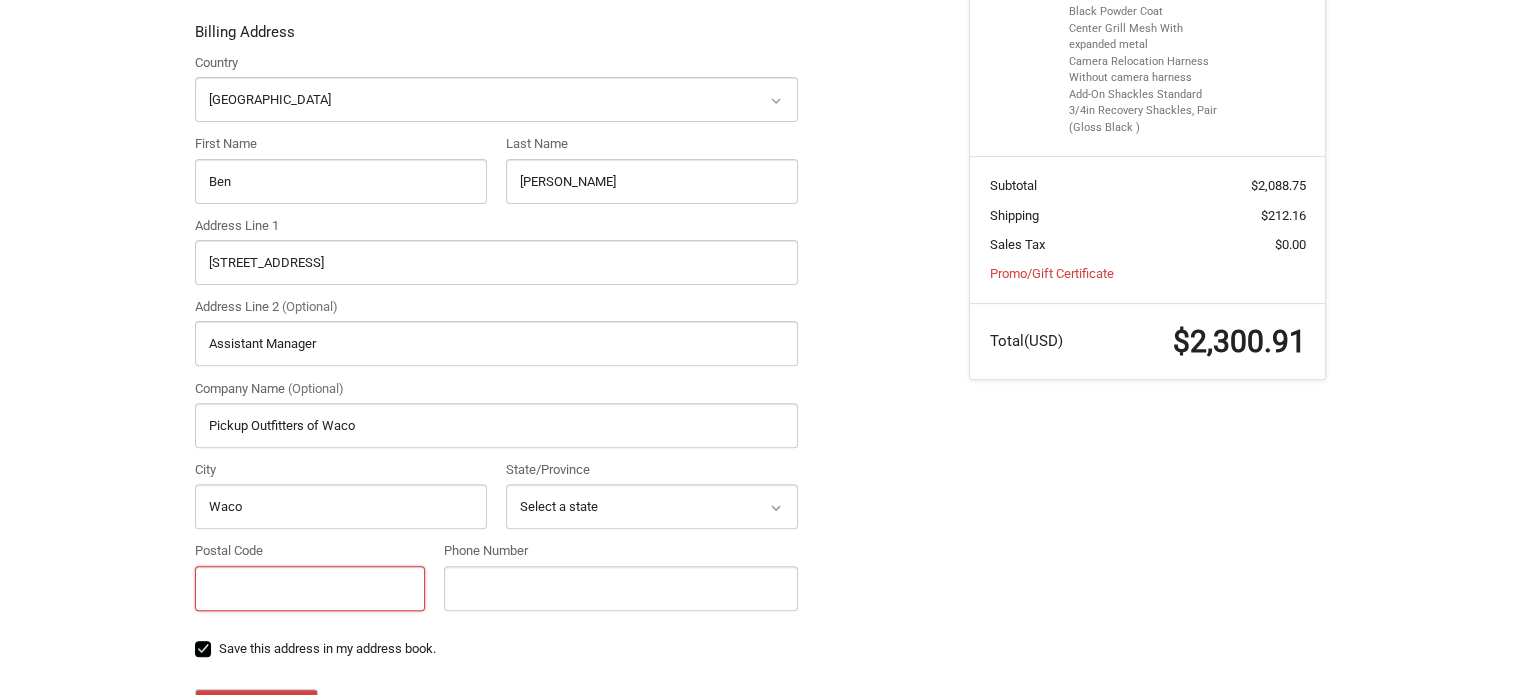 type on "76710" 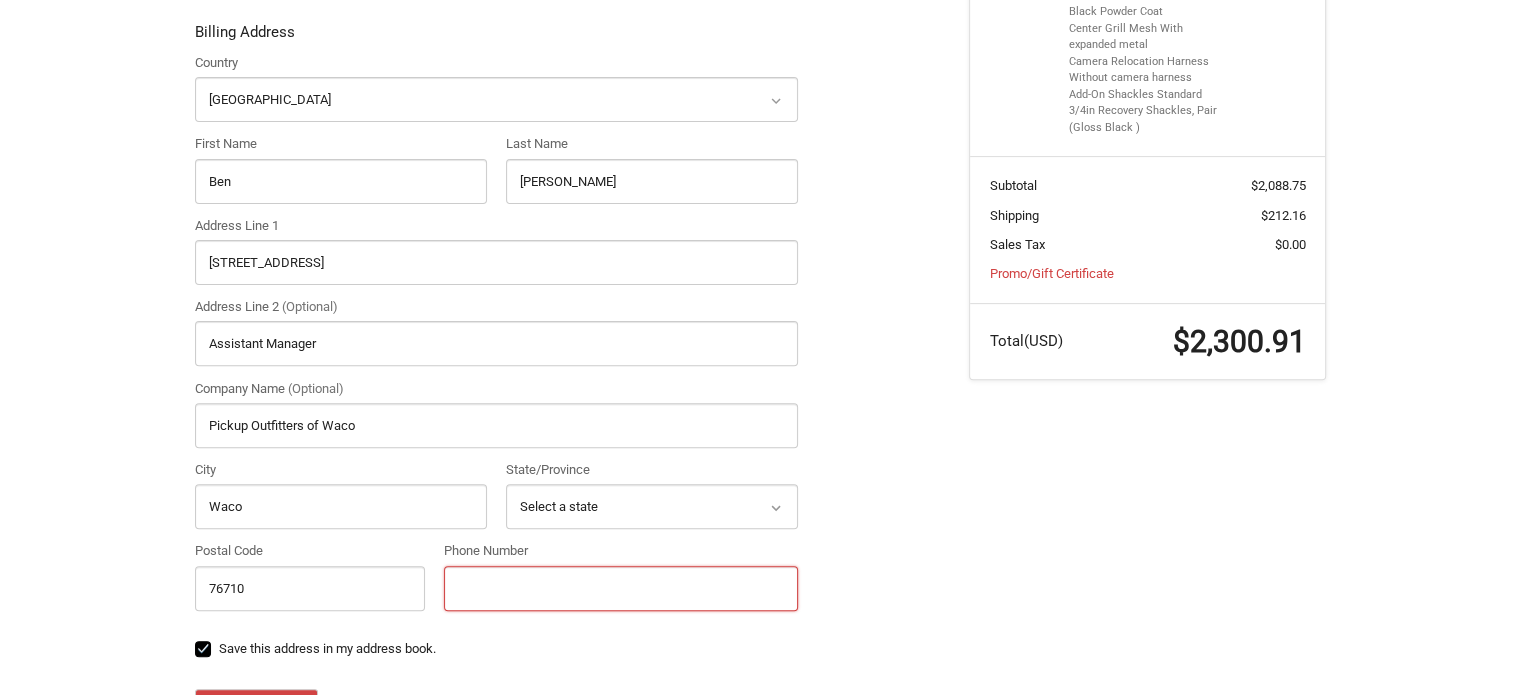 type on "2543999416" 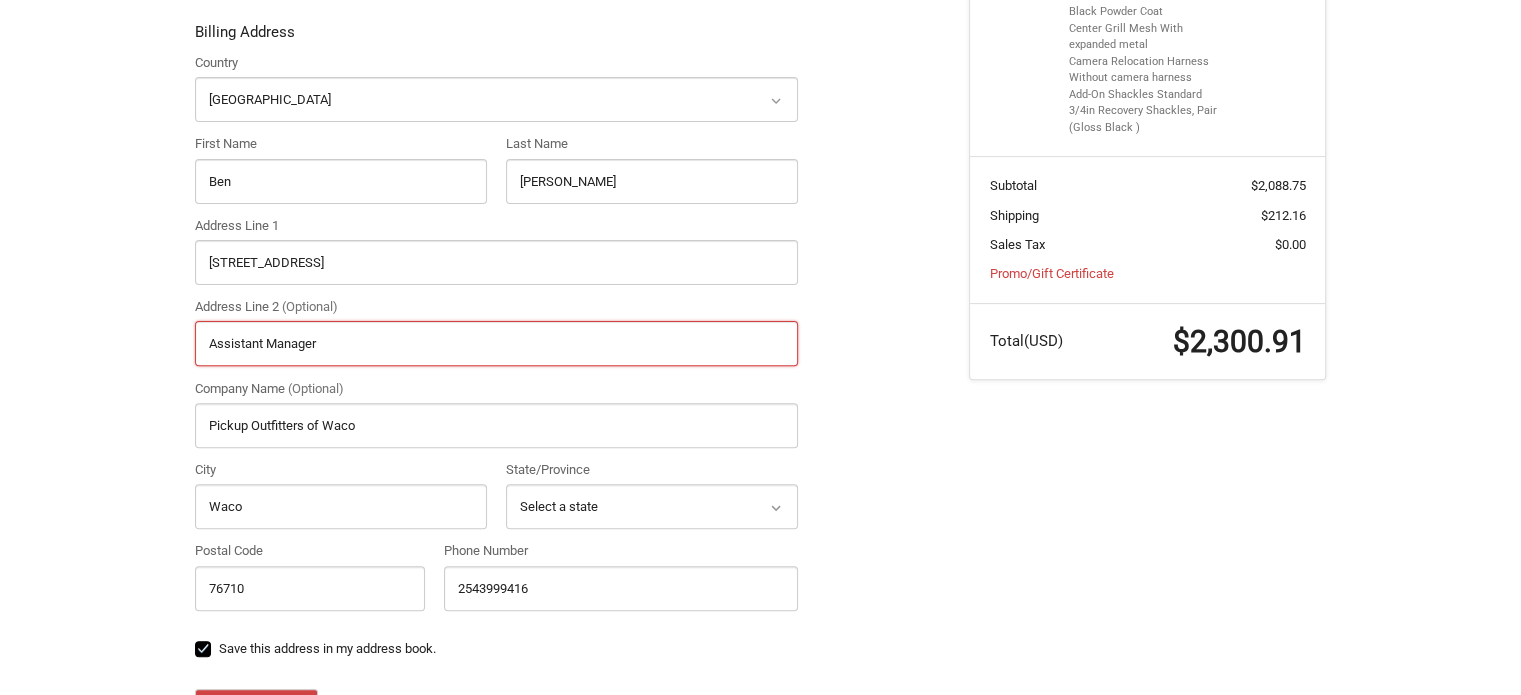 click on "Assistant Manager" at bounding box center [496, 343] 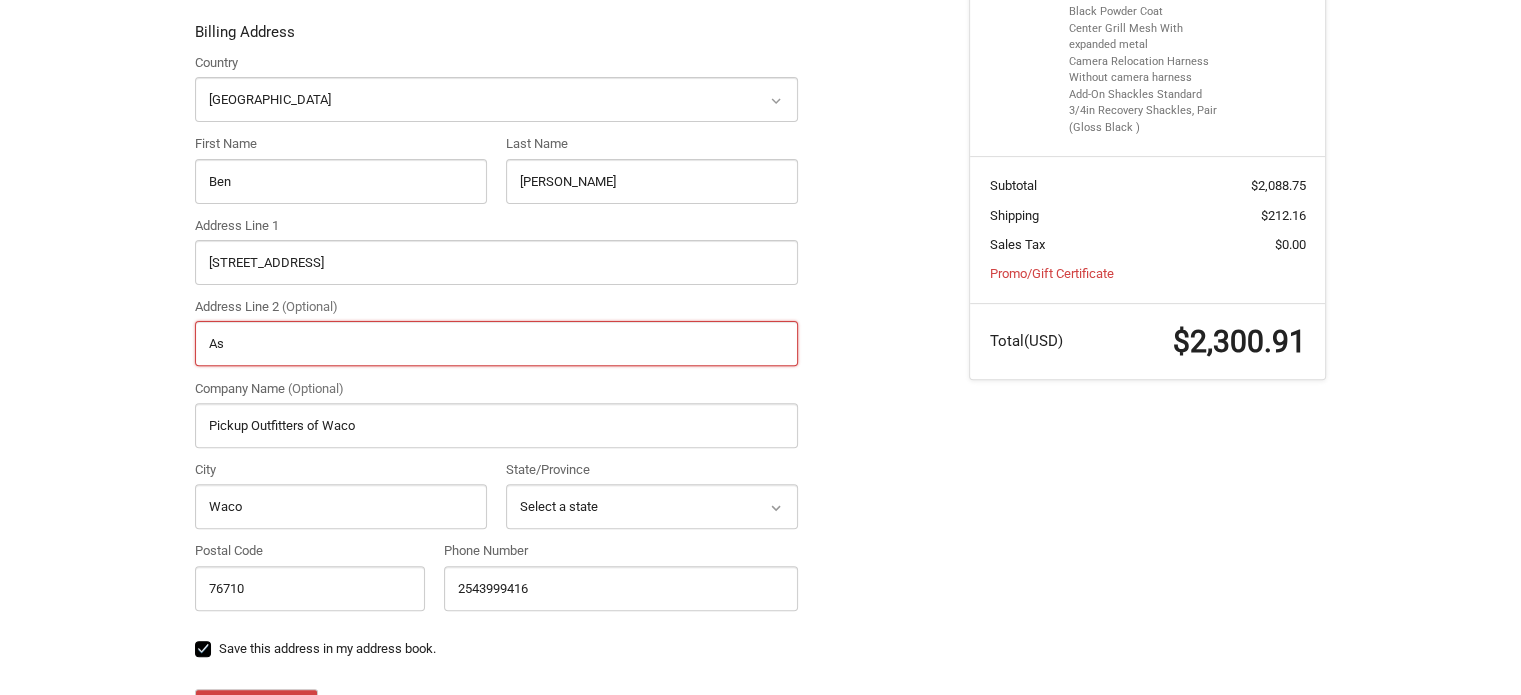 type on "A" 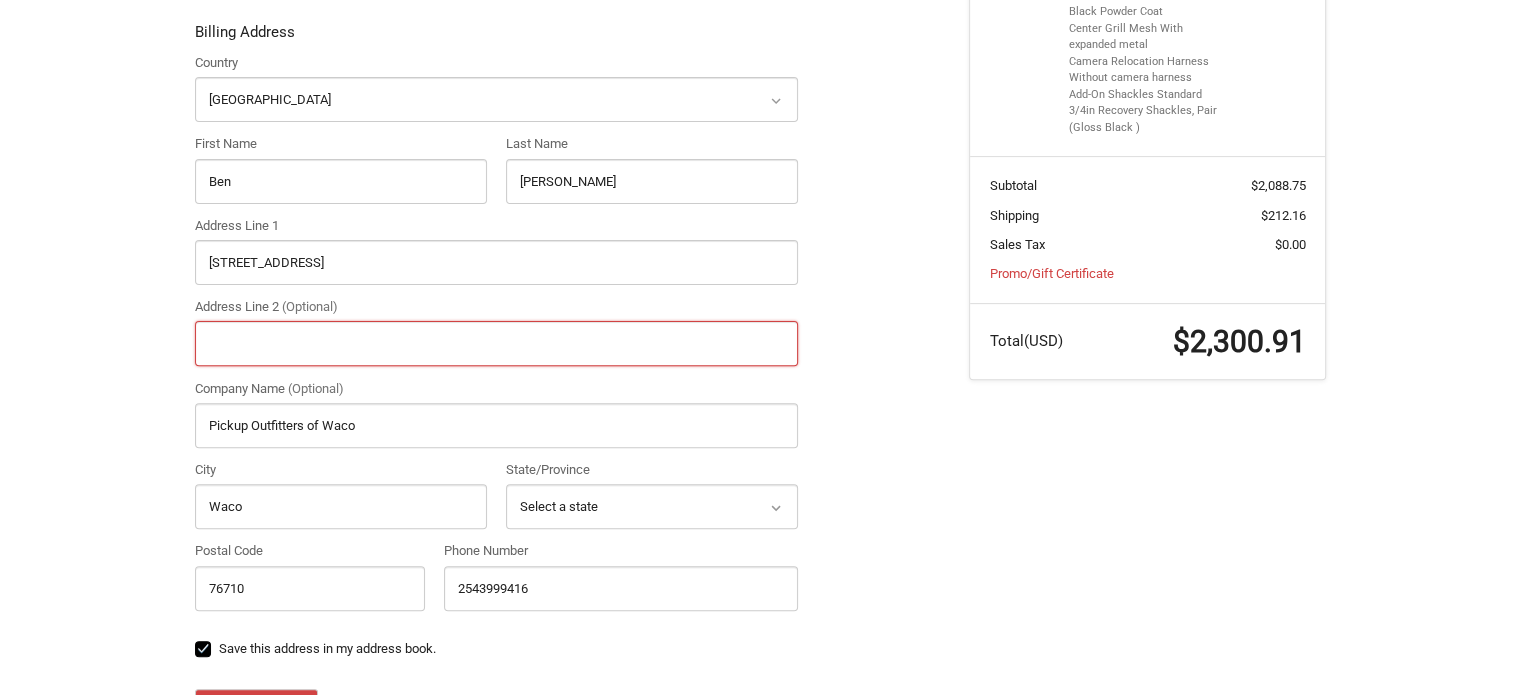 type 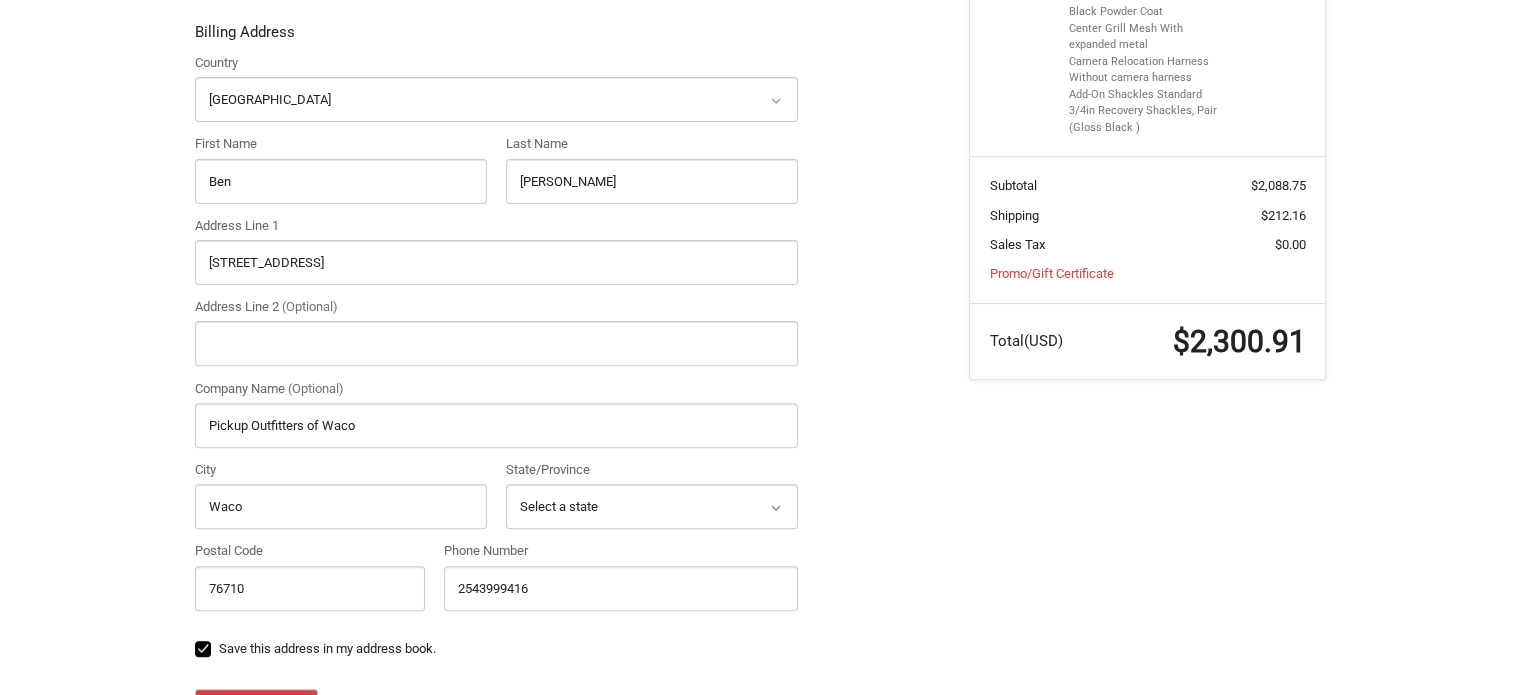 click on "Customer [EMAIL_ADDRESS][DOMAIN_NAME] Sign Out Shipping [PERSON_NAME] Pickup Outfitters of Waco  2543999416 4535 W Waco Drive   / Assistant Manager [GEOGRAPHIC_DATA][US_STATE] /  [GEOGRAPHIC_DATA]  Shipping (Truck Freight with Liftgate) $212.16 Edit Billing Billing Address Country Select a country [GEOGRAPHIC_DATA] [GEOGRAPHIC_DATA] [GEOGRAPHIC_DATA] [GEOGRAPHIC_DATA] [US_STATE] [GEOGRAPHIC_DATA] [GEOGRAPHIC_DATA] [GEOGRAPHIC_DATA] [GEOGRAPHIC_DATA] [GEOGRAPHIC_DATA] [GEOGRAPHIC_DATA] [GEOGRAPHIC_DATA] [GEOGRAPHIC_DATA] [GEOGRAPHIC_DATA] [GEOGRAPHIC_DATA] [GEOGRAPHIC_DATA] [GEOGRAPHIC_DATA] [GEOGRAPHIC_DATA] [GEOGRAPHIC_DATA] [GEOGRAPHIC_DATA] [GEOGRAPHIC_DATA] [GEOGRAPHIC_DATA] [GEOGRAPHIC_DATA] [GEOGRAPHIC_DATA] [GEOGRAPHIC_DATA] [GEOGRAPHIC_DATA] [GEOGRAPHIC_DATA] [GEOGRAPHIC_DATA], [GEOGRAPHIC_DATA] [GEOGRAPHIC_DATA] [GEOGRAPHIC_DATA] [GEOGRAPHIC_DATA] [GEOGRAPHIC_DATA] [GEOGRAPHIC_DATA] [GEOGRAPHIC_DATA] [GEOGRAPHIC_DATA] [GEOGRAPHIC_DATA] [GEOGRAPHIC_DATA] [GEOGRAPHIC_DATA] [GEOGRAPHIC_DATA] [GEOGRAPHIC_DATA] [GEOGRAPHIC_DATA] [GEOGRAPHIC_DATA] [GEOGRAPHIC_DATA] [GEOGRAPHIC_DATA] [GEOGRAPHIC_DATA] [GEOGRAPHIC_DATA] [GEOGRAPHIC_DATA] [GEOGRAPHIC_DATA] [GEOGRAPHIC_DATA] [GEOGRAPHIC_DATA] [GEOGRAPHIC_DATA] [GEOGRAPHIC_DATA], [GEOGRAPHIC_DATA] [GEOGRAPHIC_DATA] [GEOGRAPHIC_DATA] [GEOGRAPHIC_DATA] [GEOGRAPHIC_DATA] [GEOGRAPHIC_DATA] [GEOGRAPHIC_DATA] [GEOGRAPHIC_DATA] [GEOGRAPHIC_DATA] [GEOGRAPHIC_DATA] [GEOGRAPHIC_DATA] [GEOGRAPHIC_DATA] [GEOGRAPHIC_DATA]" at bounding box center (567, 266) 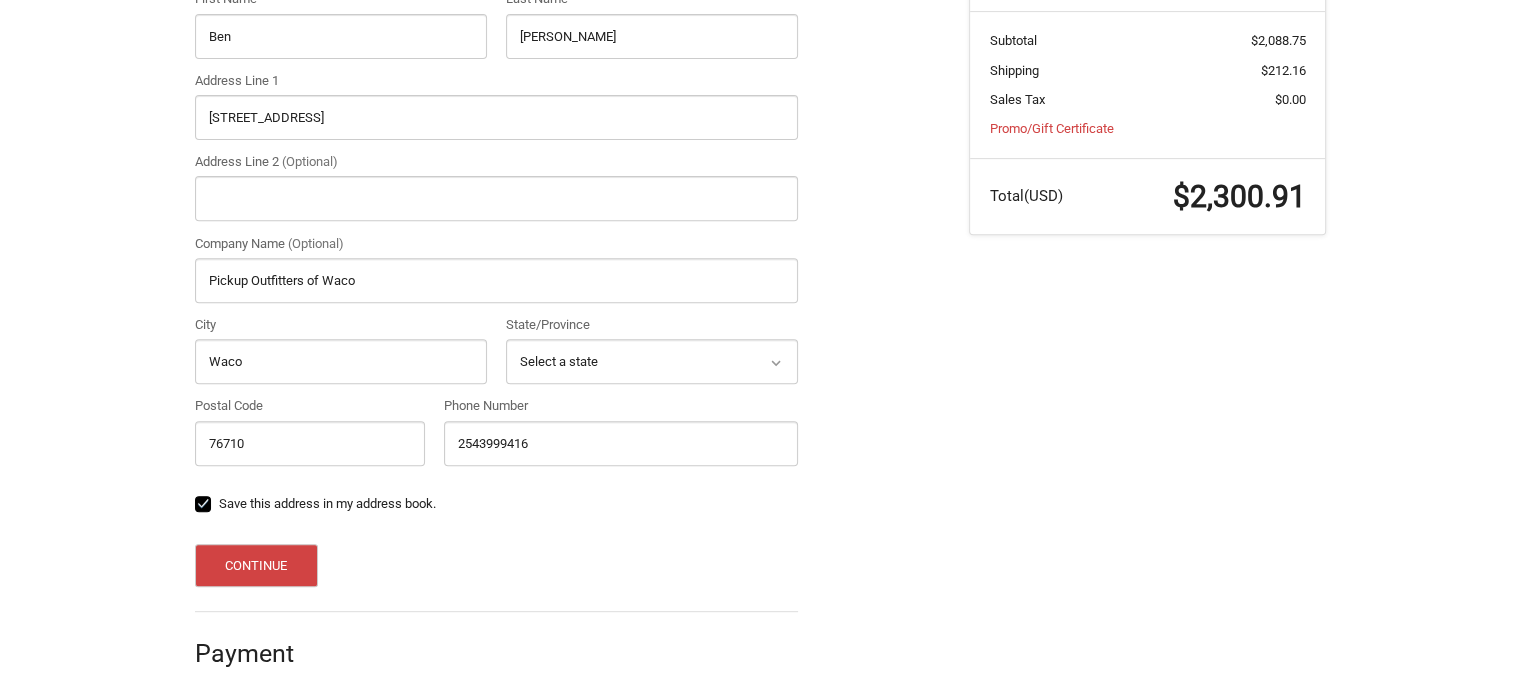 scroll, scrollTop: 755, scrollLeft: 0, axis: vertical 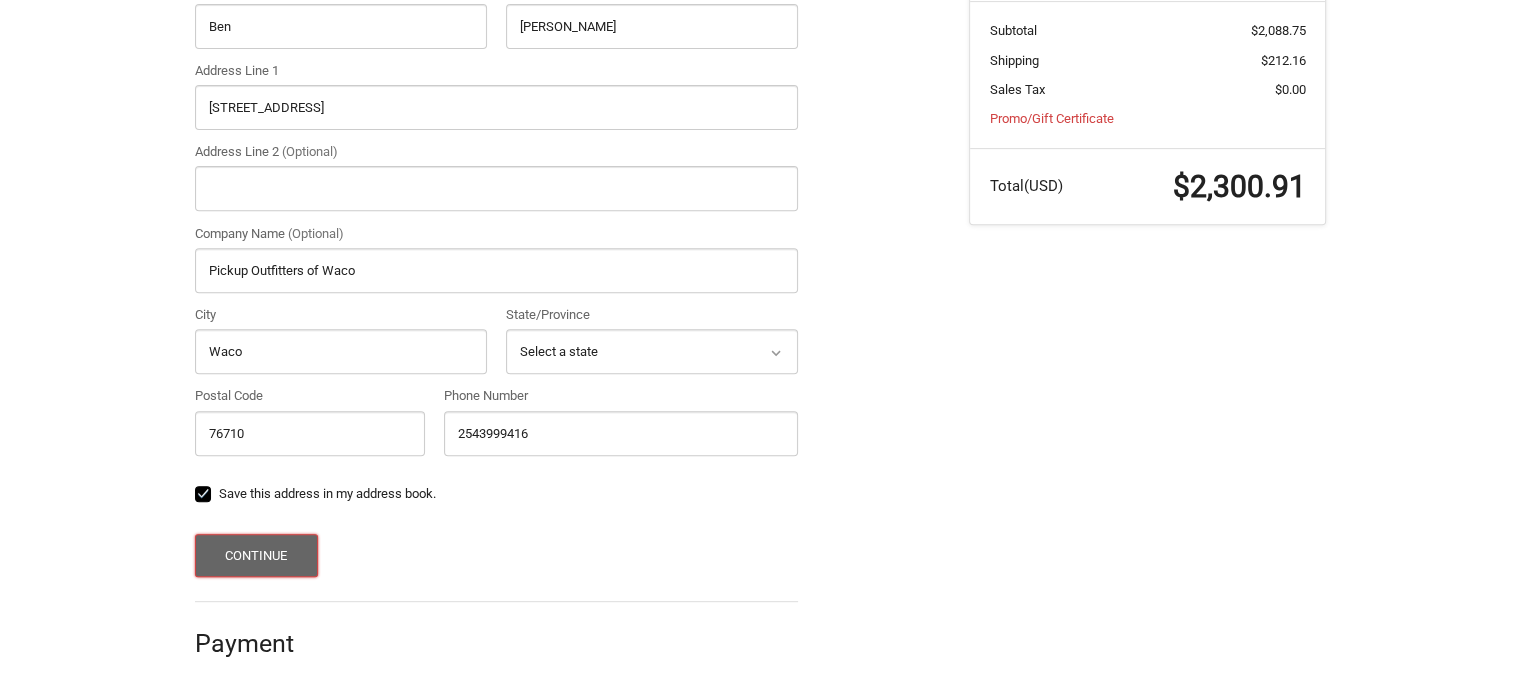 click on "Continue" at bounding box center [256, 555] 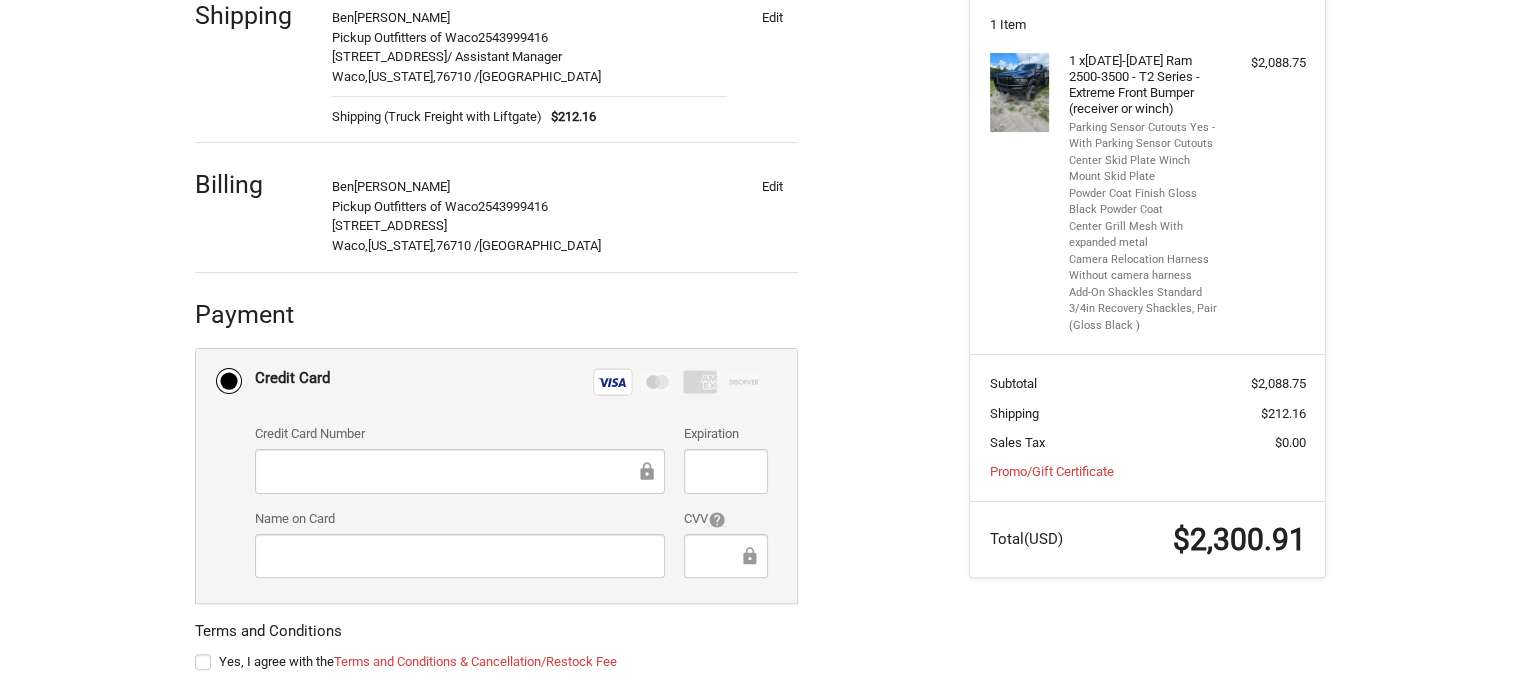 scroll, scrollTop: 404, scrollLeft: 0, axis: vertical 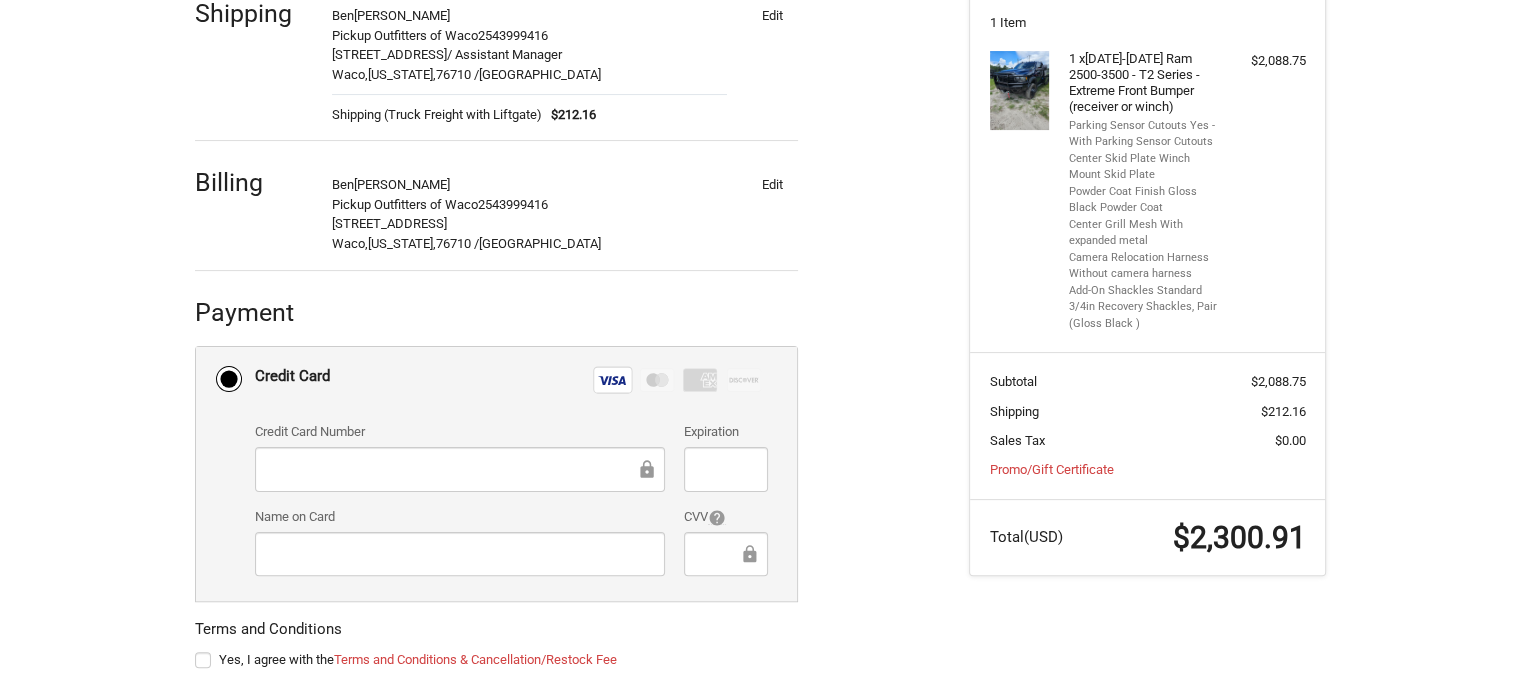 click on "Credit Card Number Expiration Name on Card CVV" at bounding box center (511, 506) 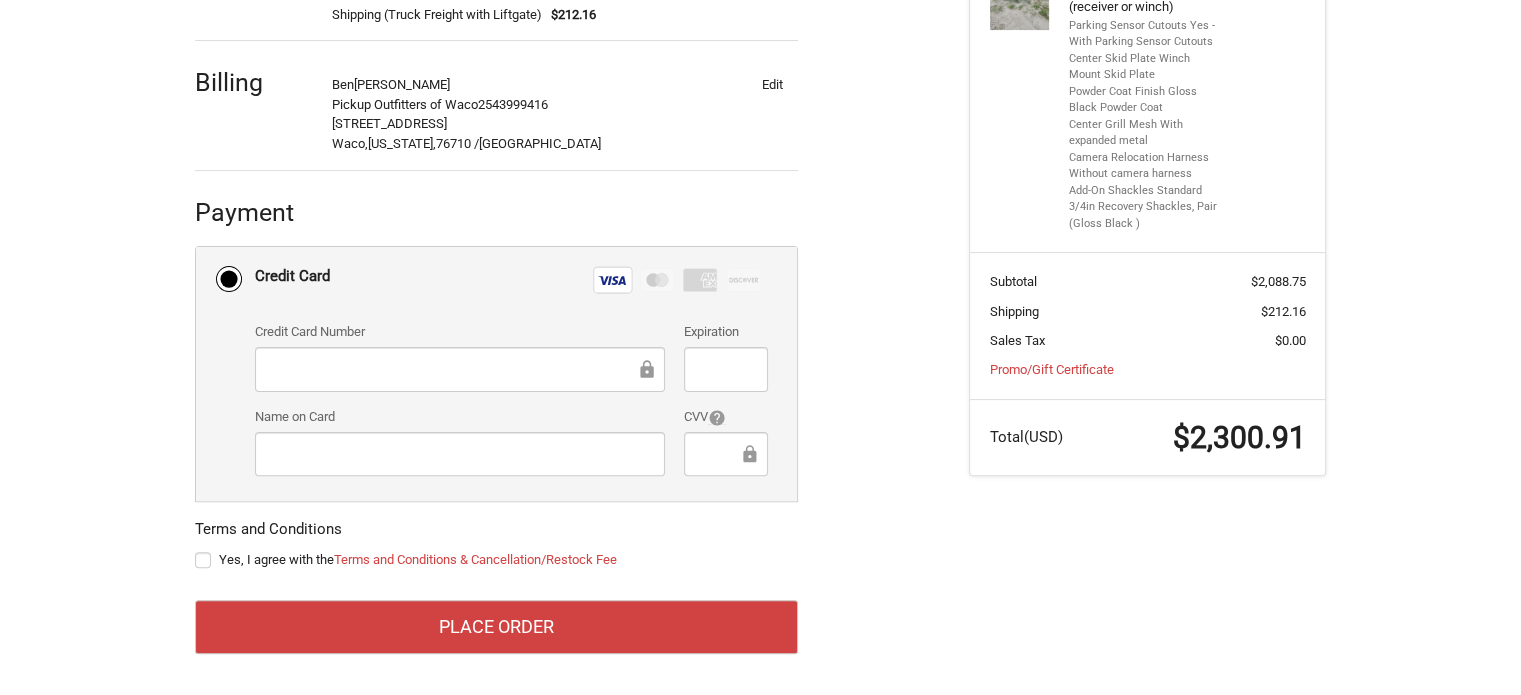 scroll, scrollTop: 504, scrollLeft: 0, axis: vertical 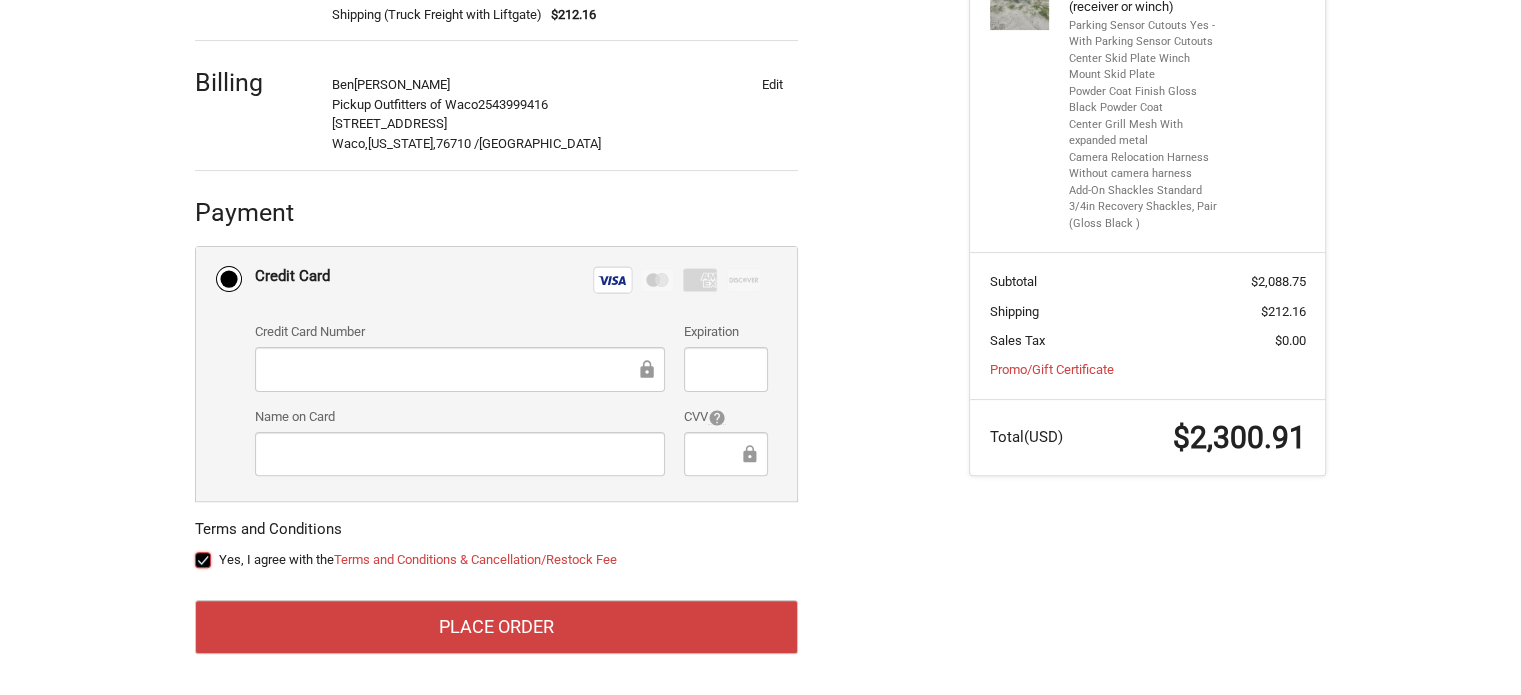 checkbox on "true" 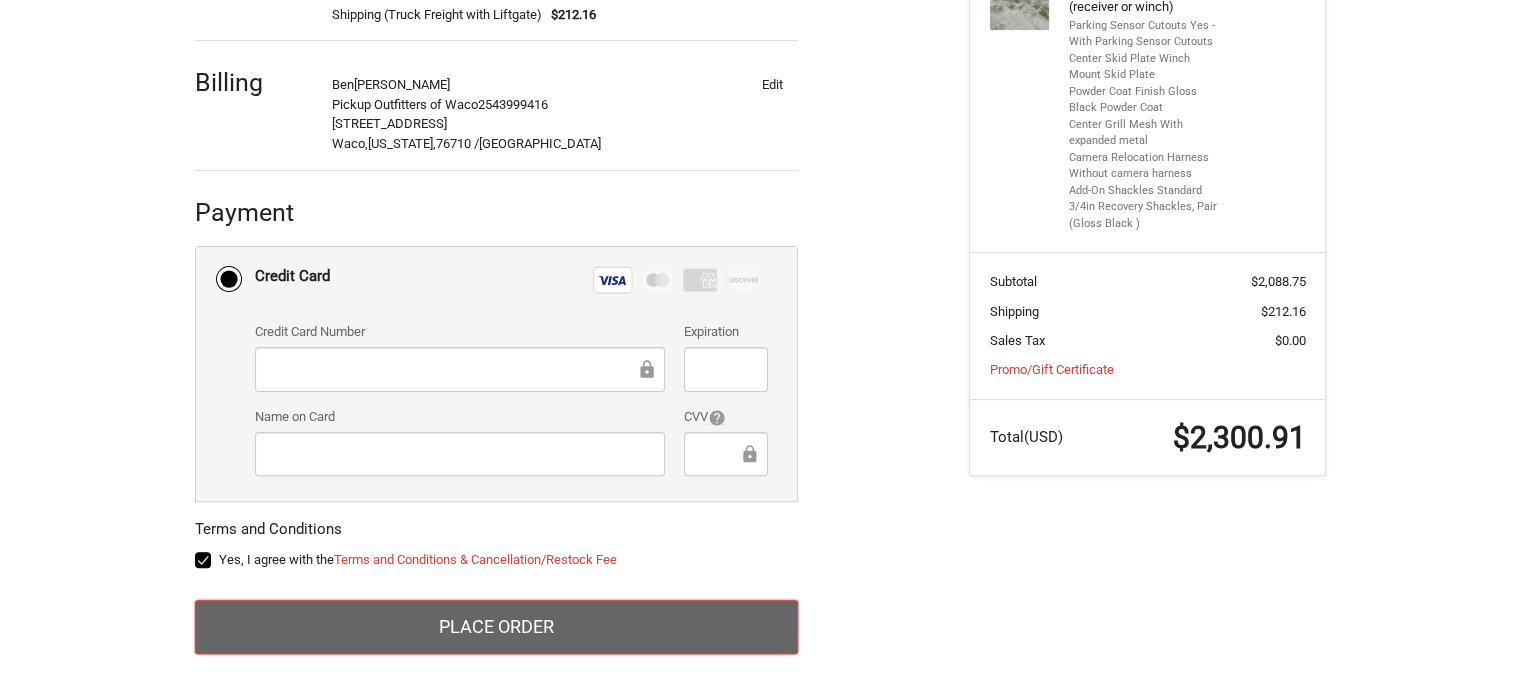 click on "Place Order" at bounding box center (496, 627) 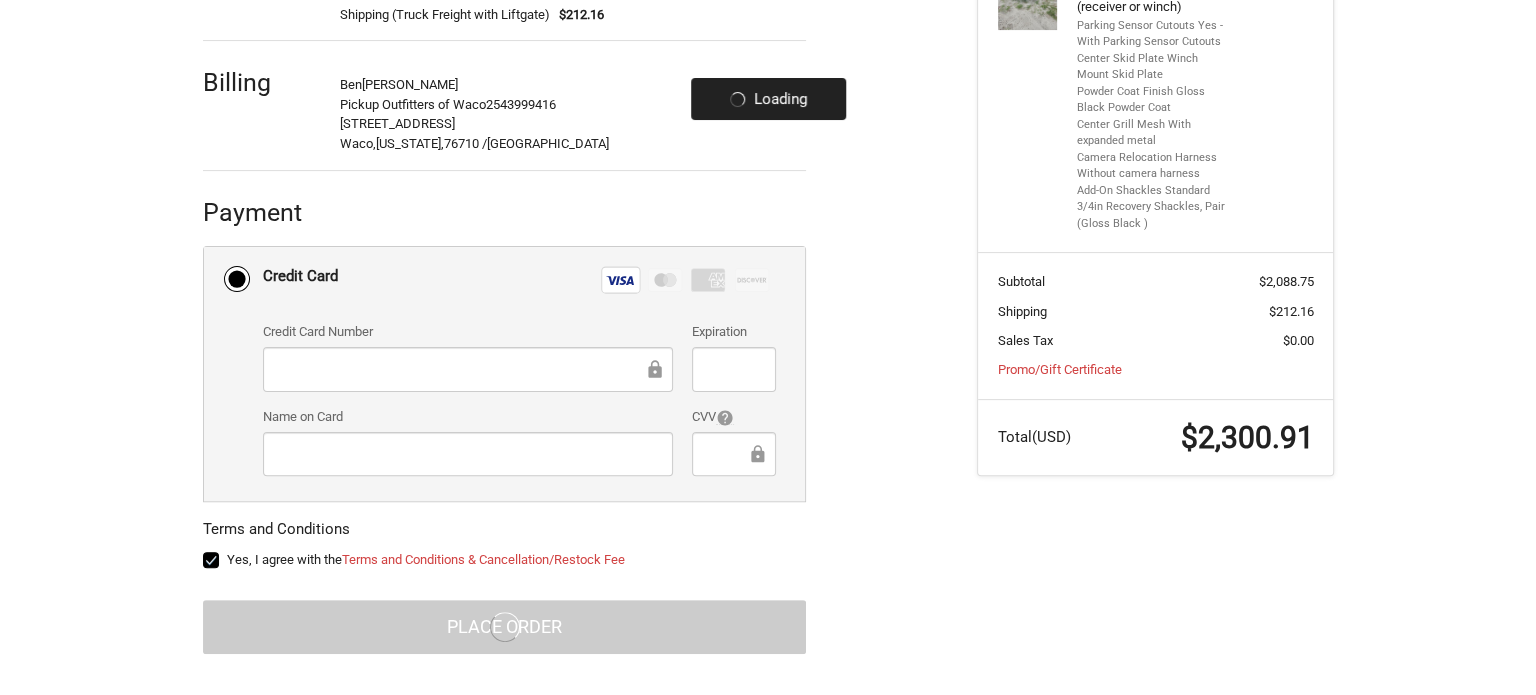 scroll, scrollTop: 0, scrollLeft: 0, axis: both 